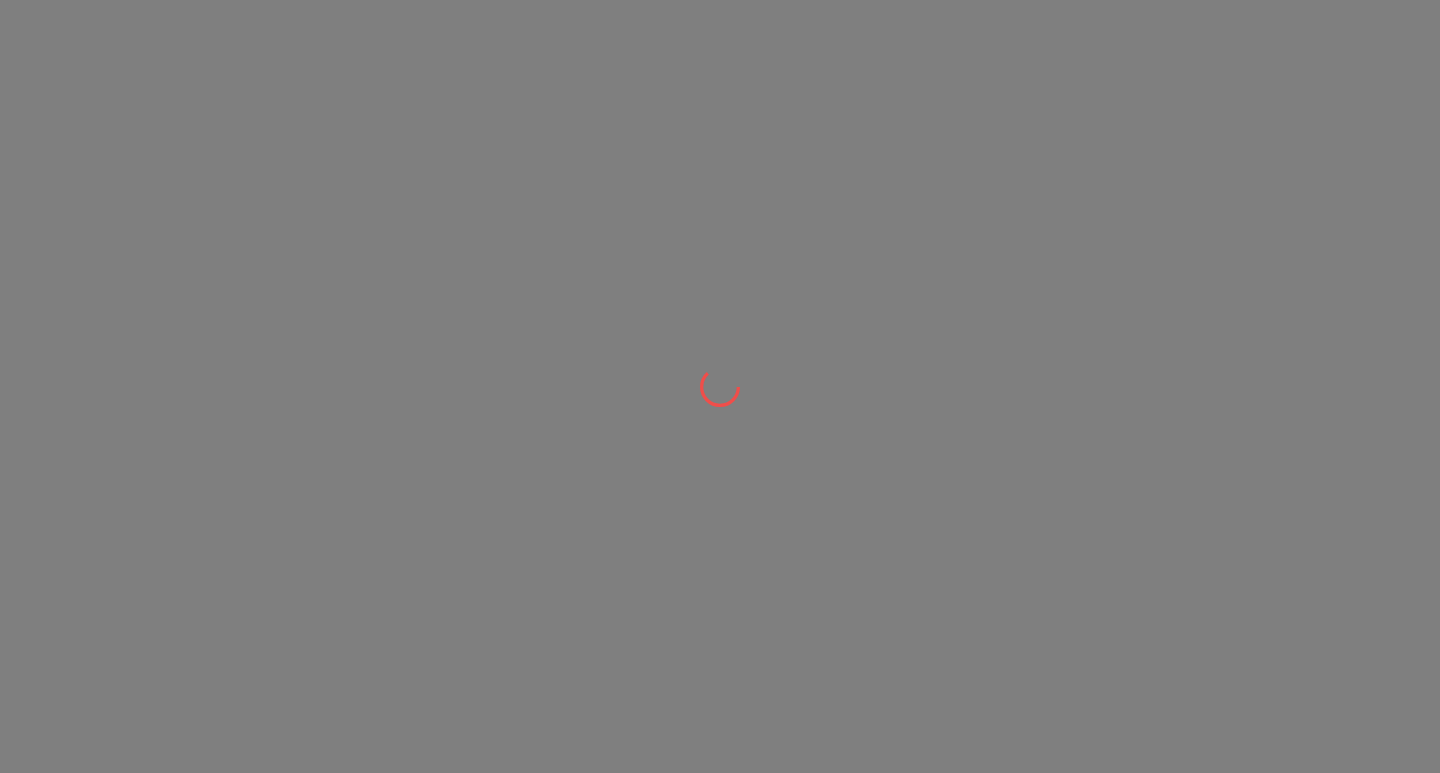 scroll, scrollTop: 0, scrollLeft: 0, axis: both 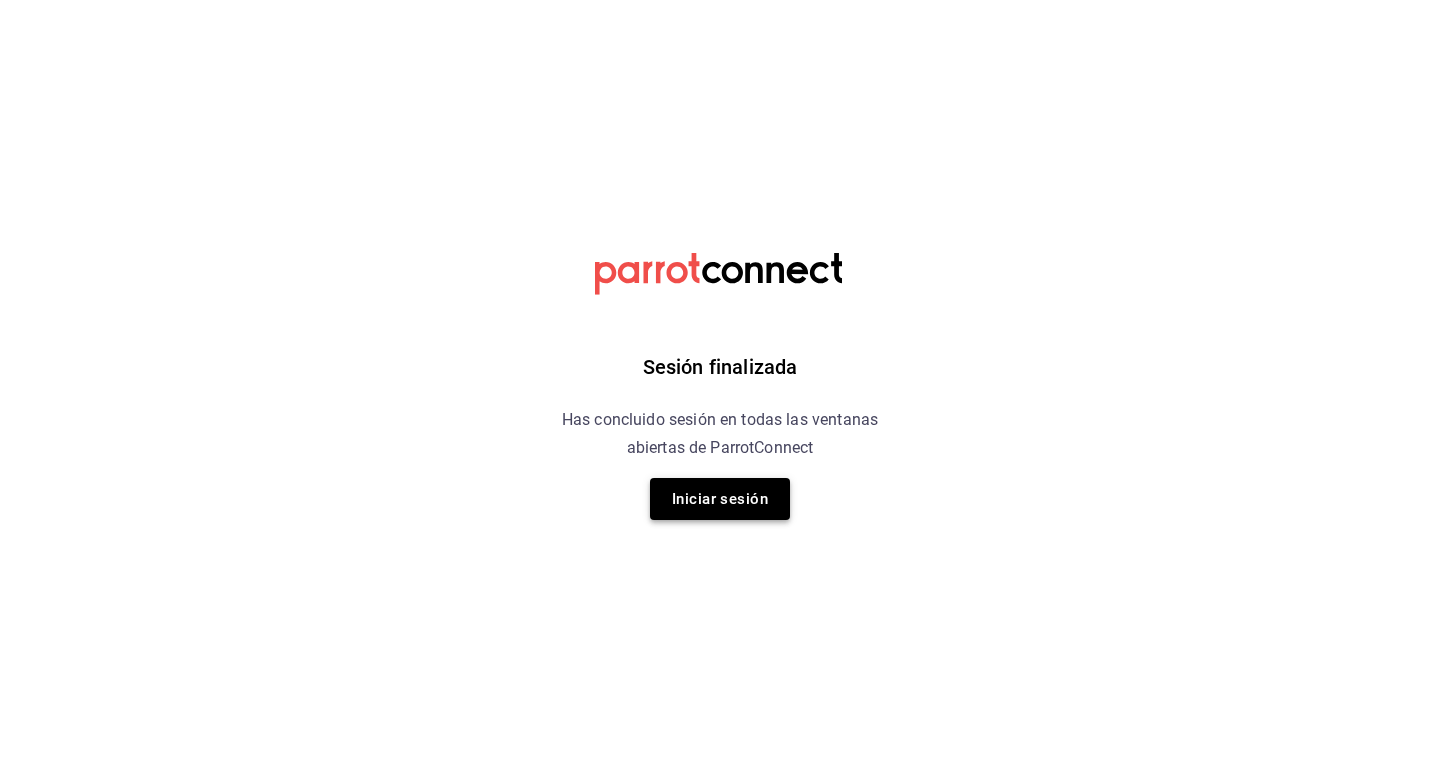 click on "Iniciar sesión" at bounding box center (720, 499) 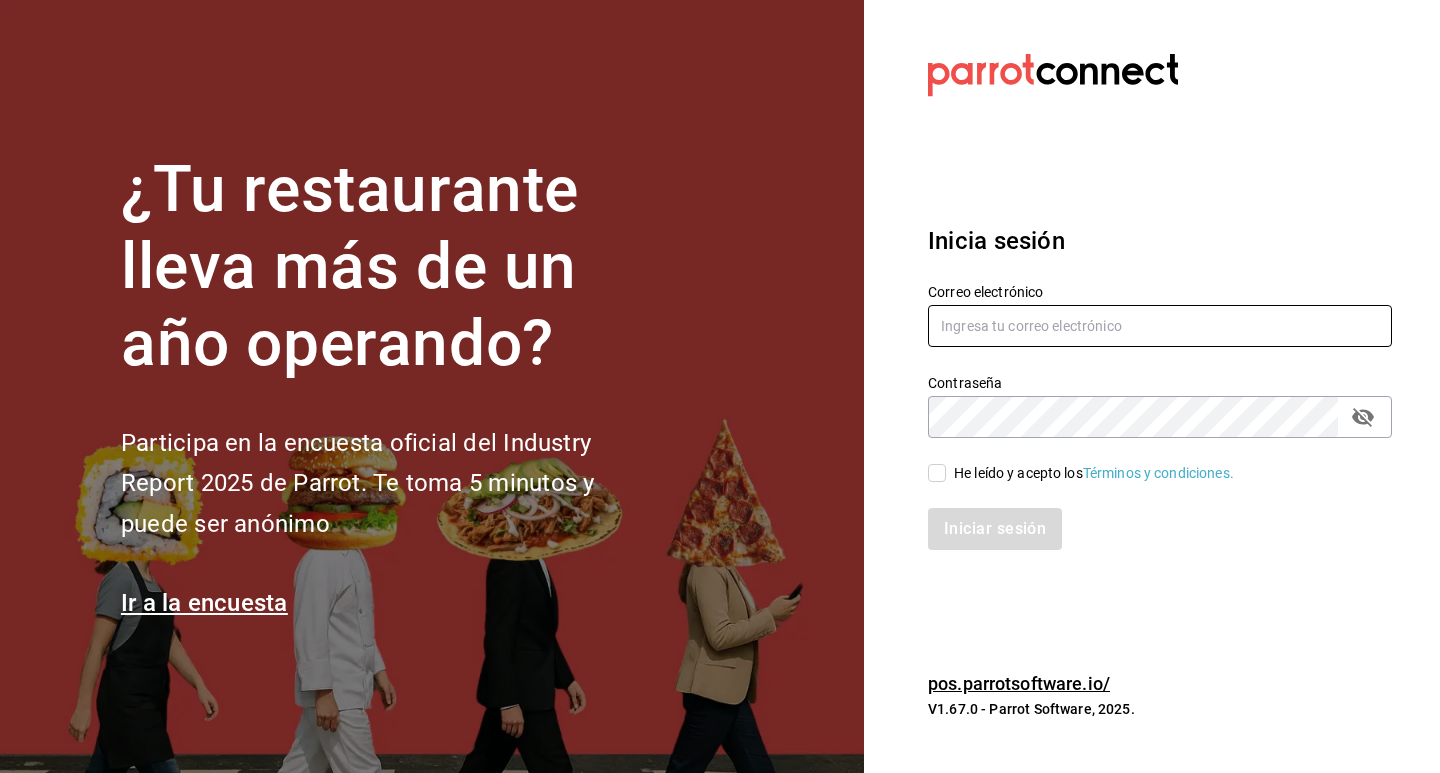 click at bounding box center (1160, 326) 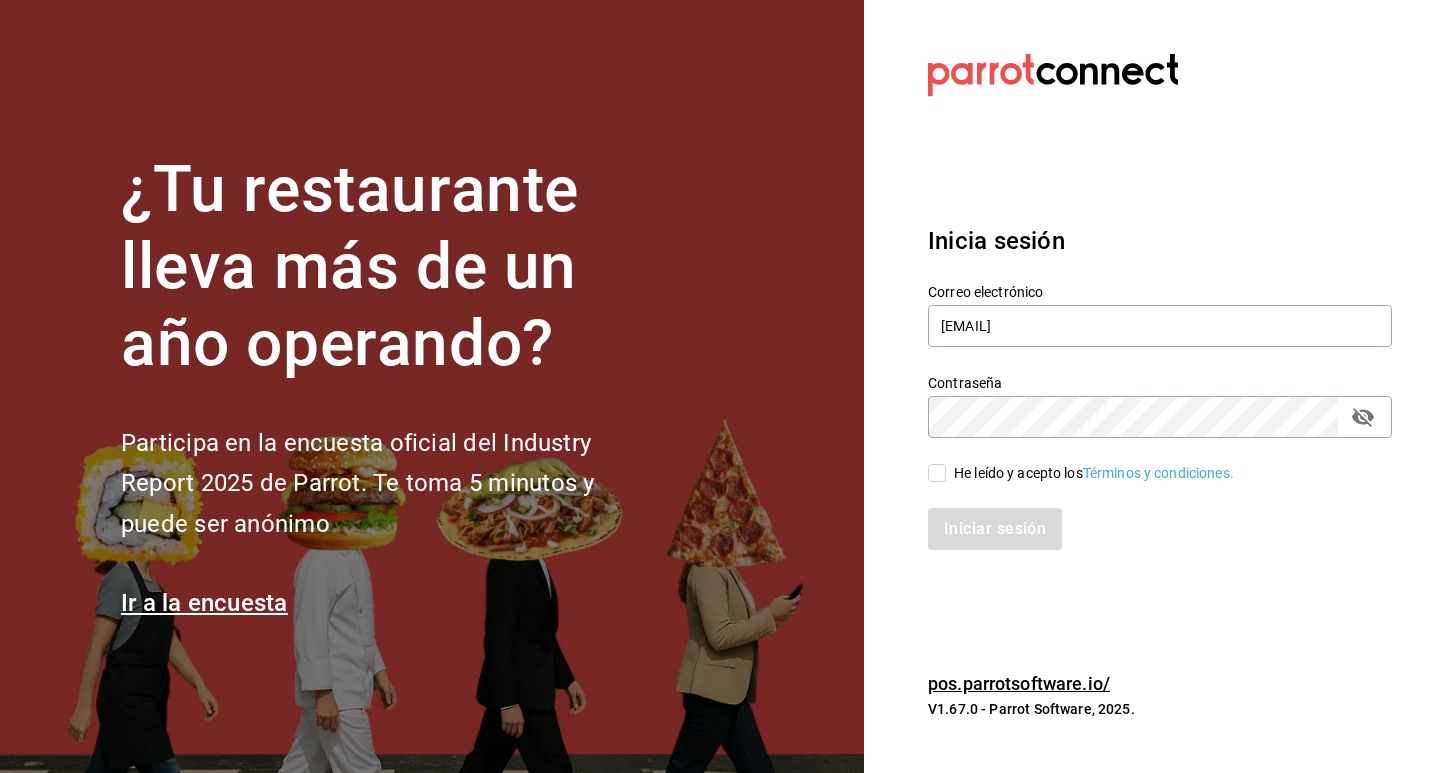 click on "He leído y acepto los  Términos y condiciones." at bounding box center (937, 473) 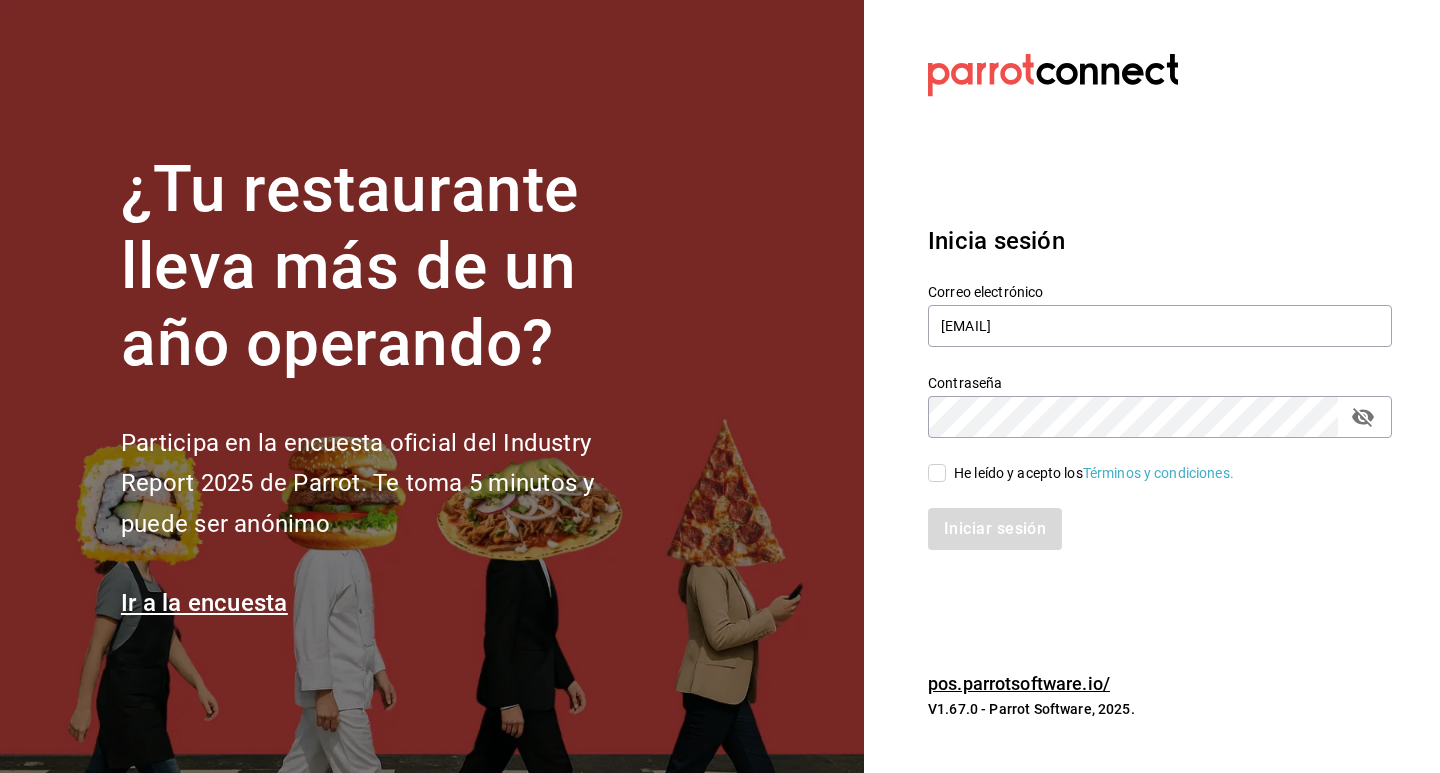 checkbox on "true" 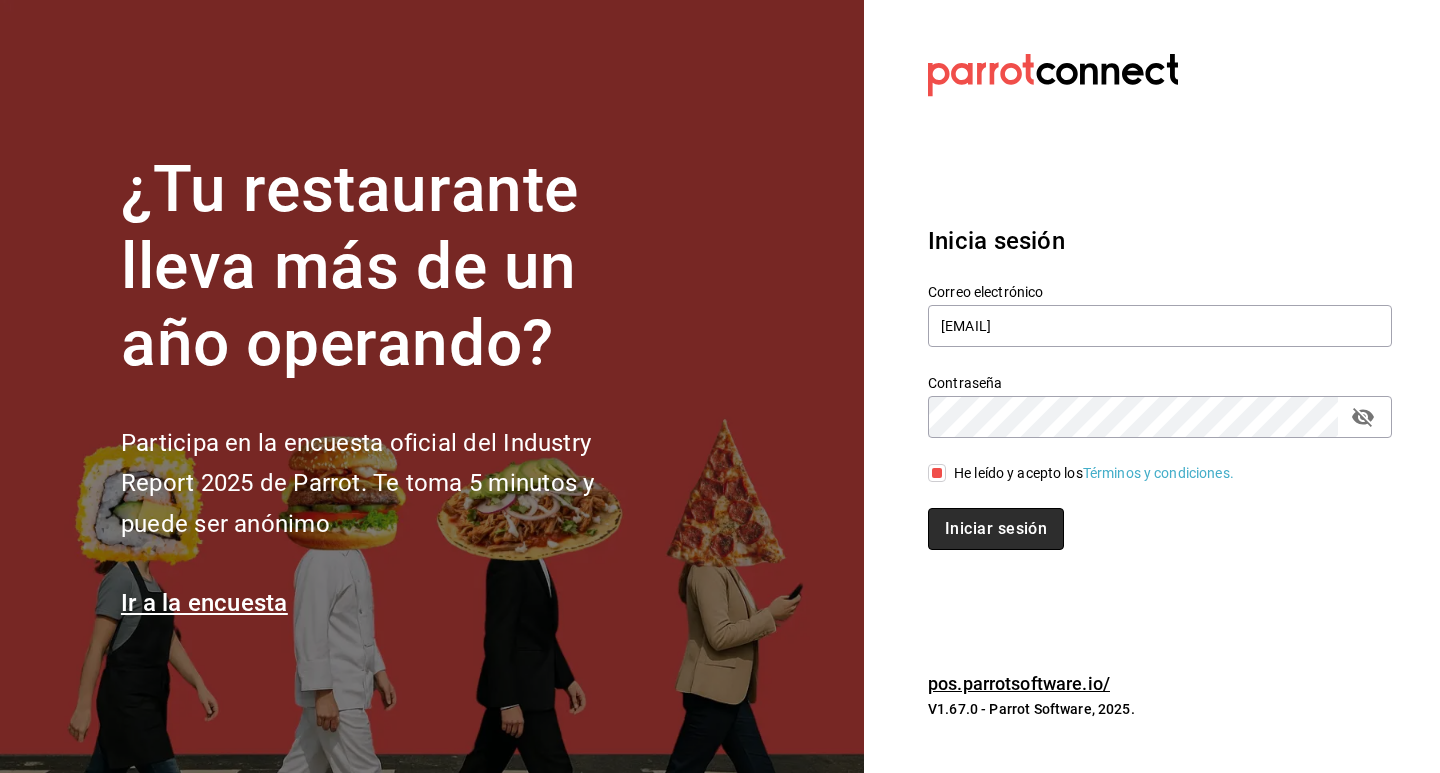 click on "Iniciar sesión" at bounding box center [996, 529] 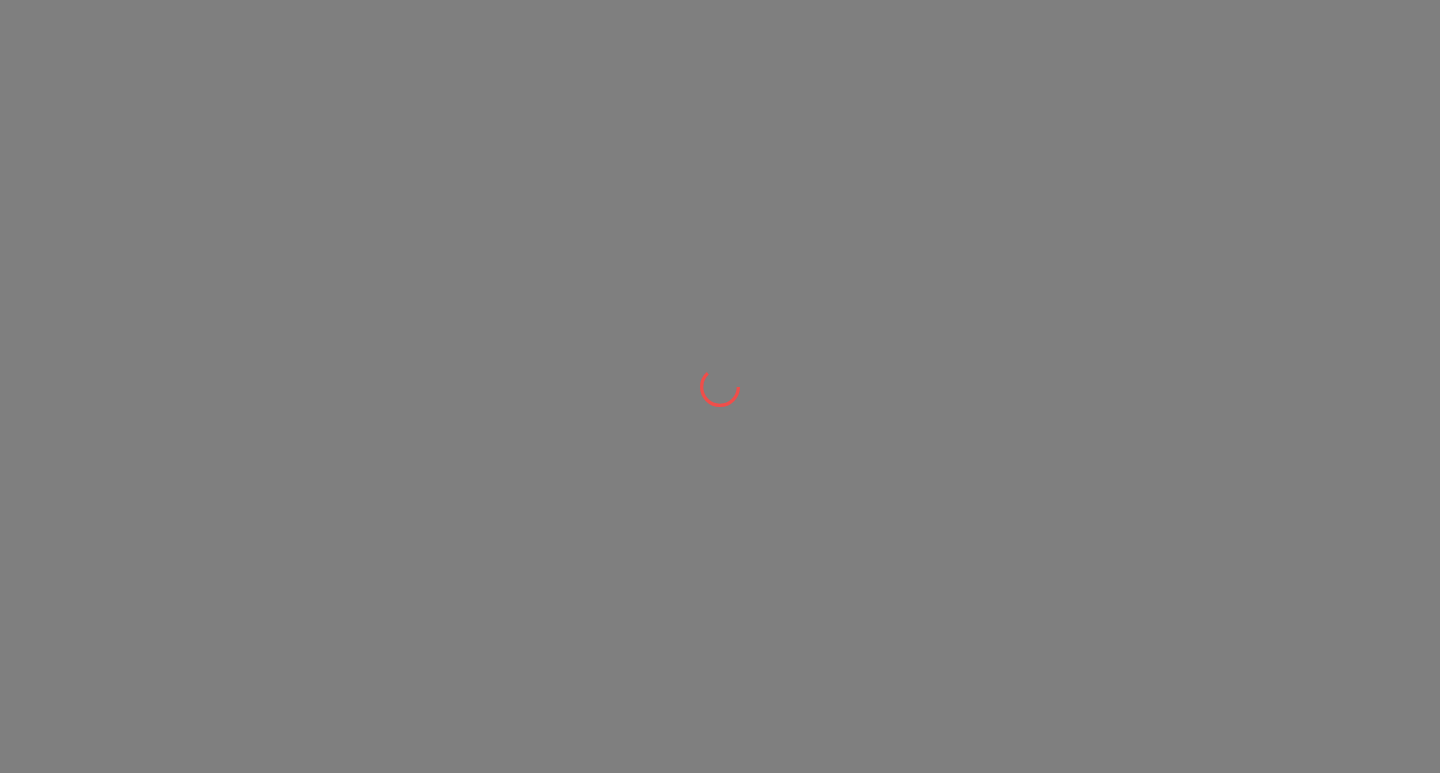 scroll, scrollTop: 0, scrollLeft: 0, axis: both 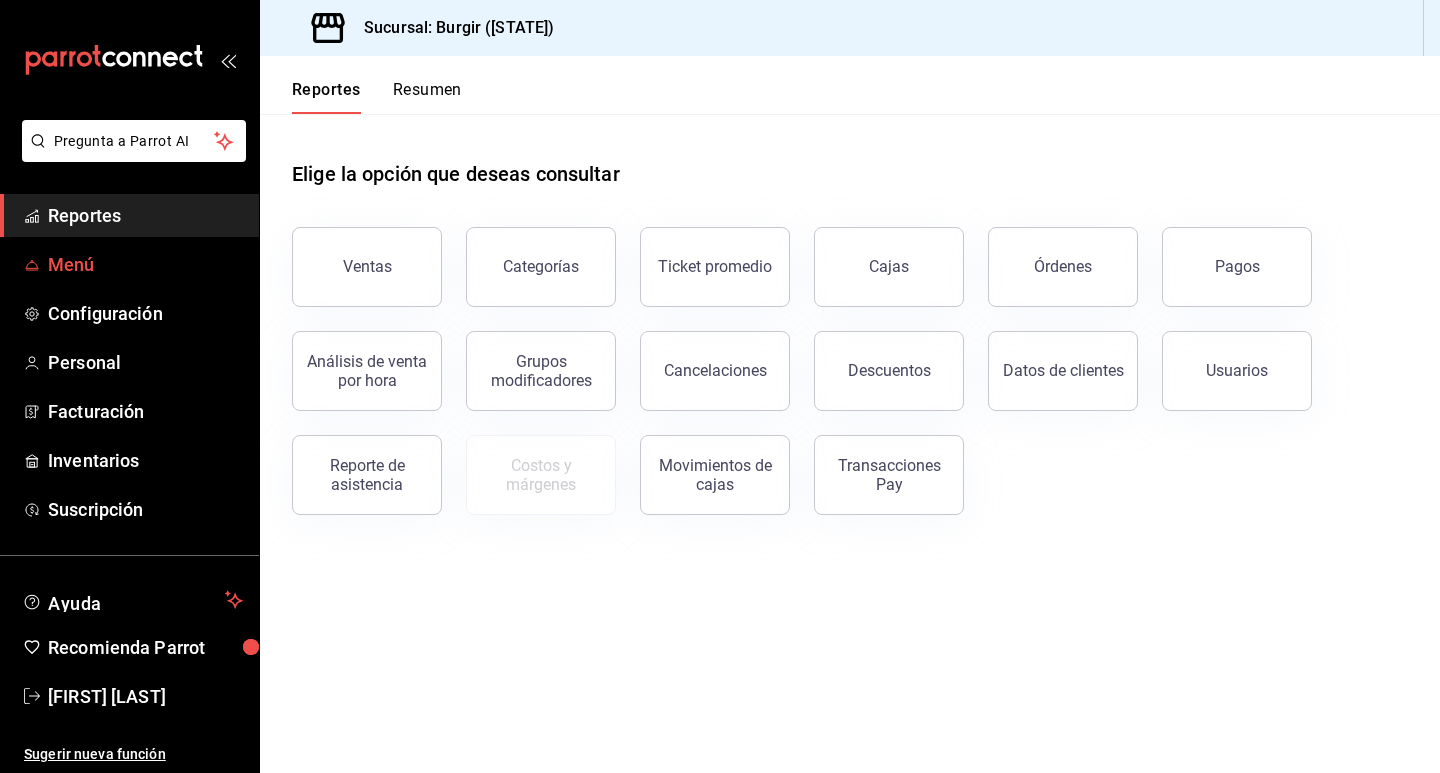 click on "Menú" at bounding box center [129, 264] 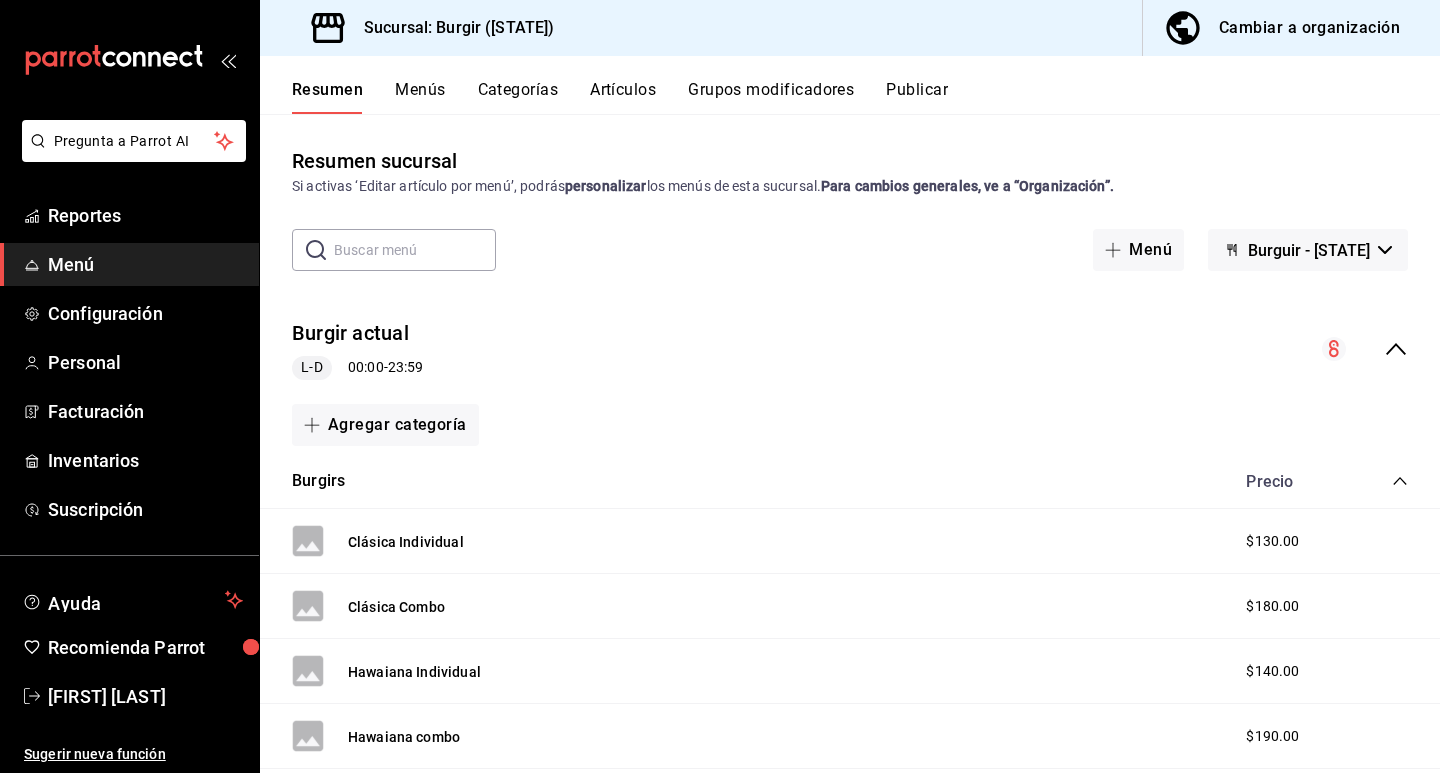 click on "Resumen Menús Categorías Artículos Grupos modificadores Publicar" at bounding box center [866, 97] 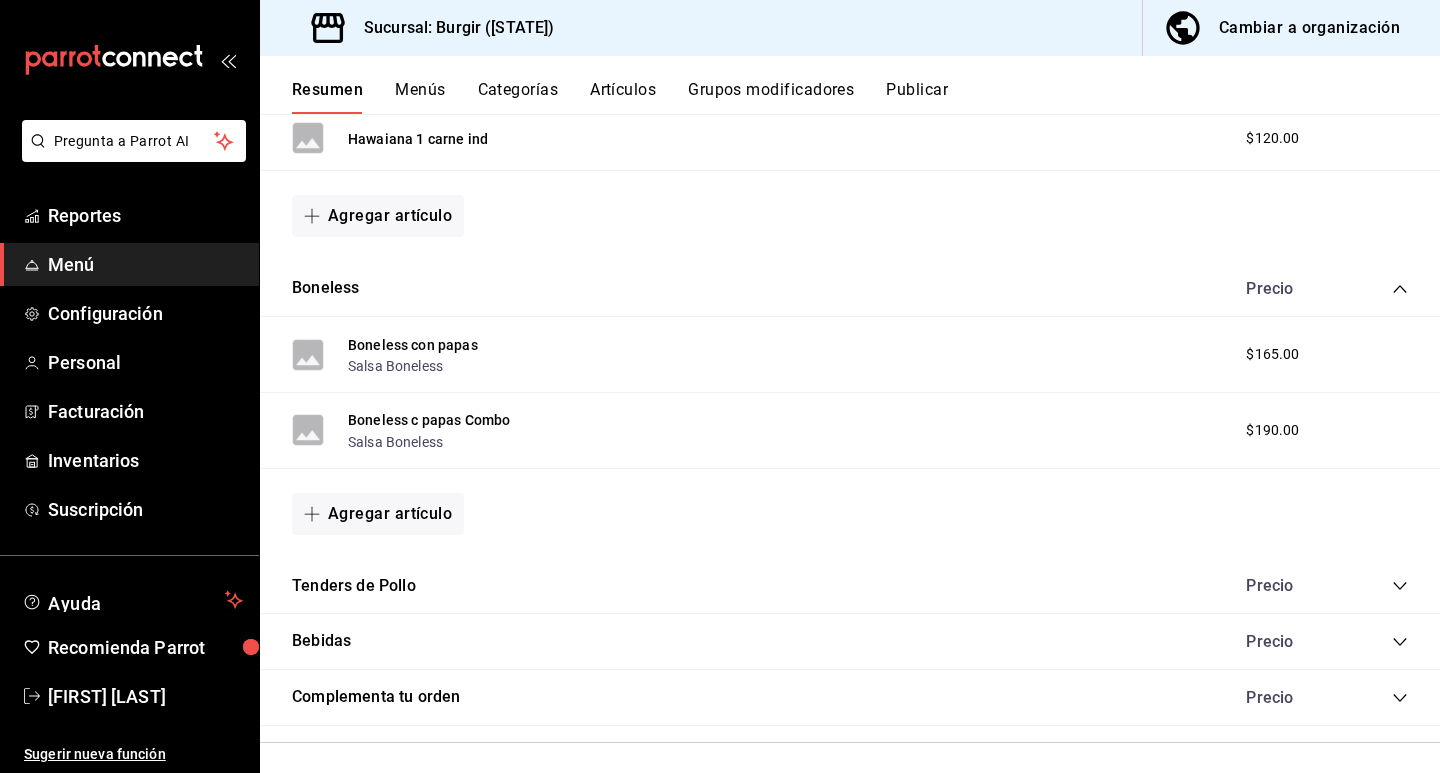 scroll, scrollTop: 2028, scrollLeft: 0, axis: vertical 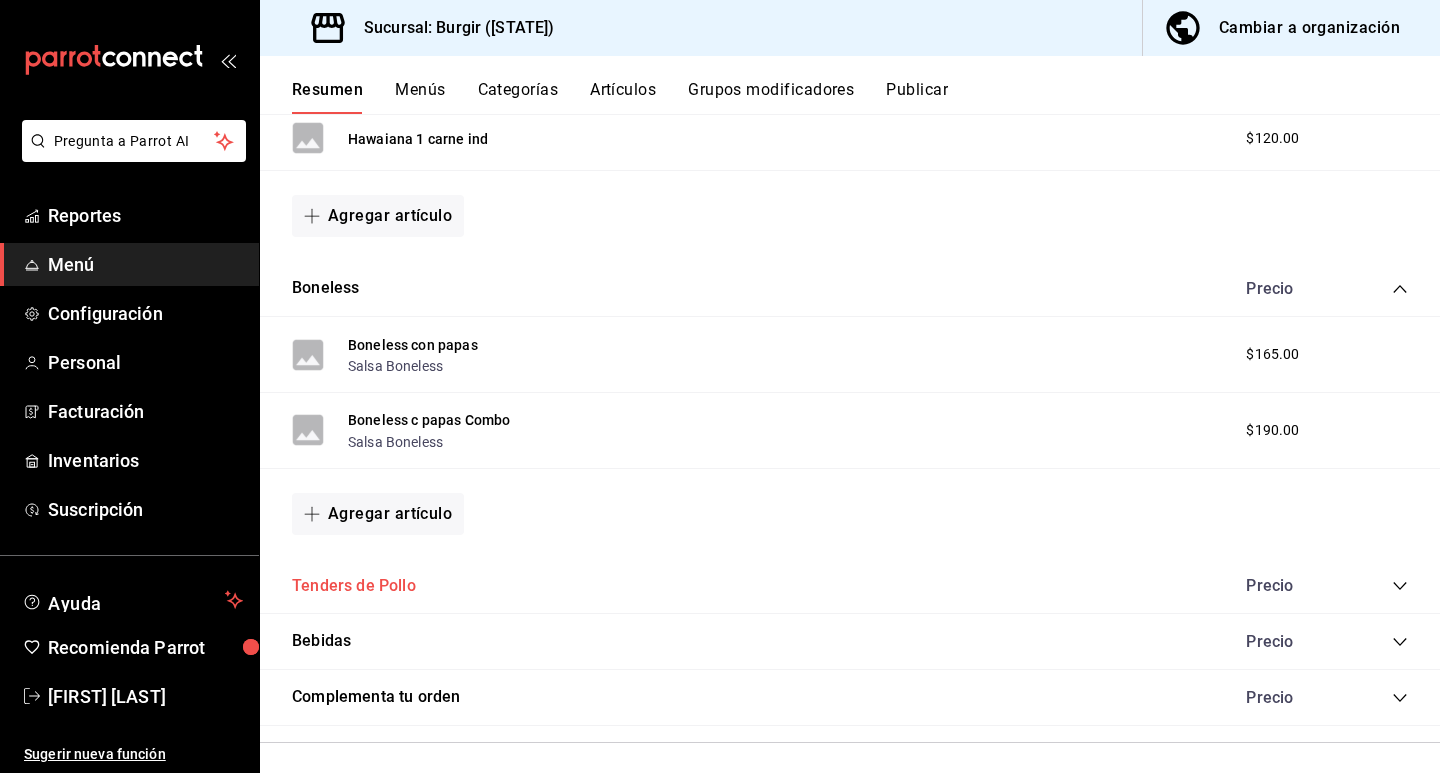 click on "Tenders de Pollo" at bounding box center [354, 586] 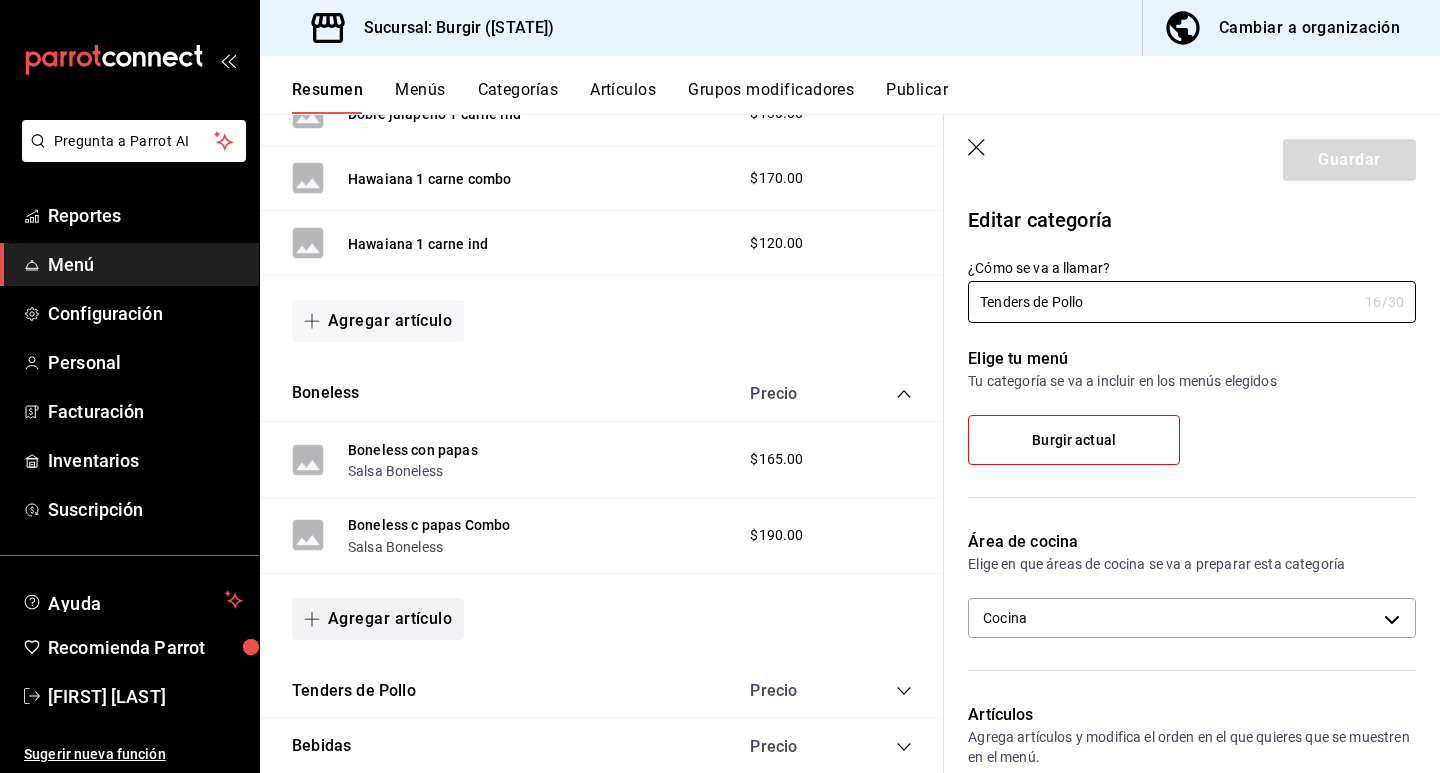 scroll, scrollTop: 1940, scrollLeft: 0, axis: vertical 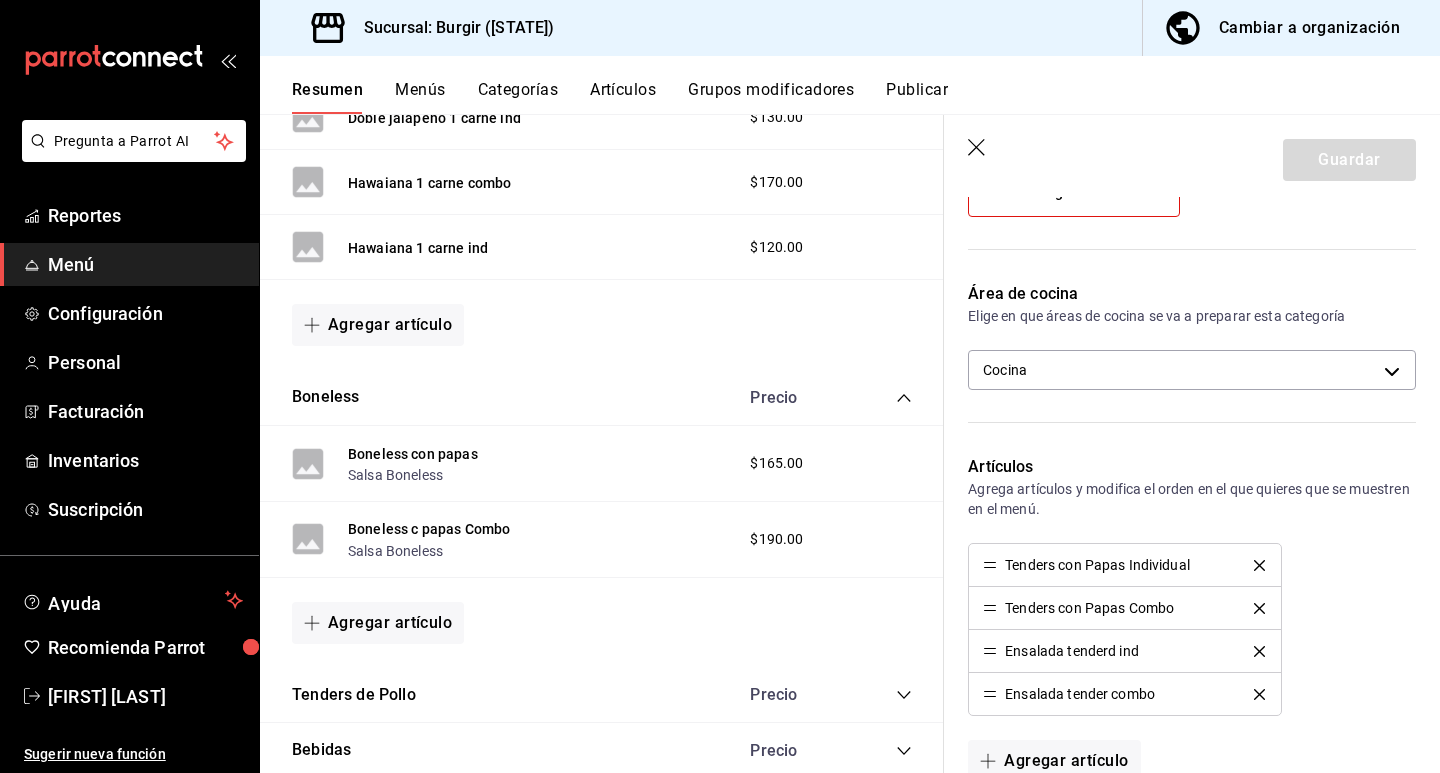 click 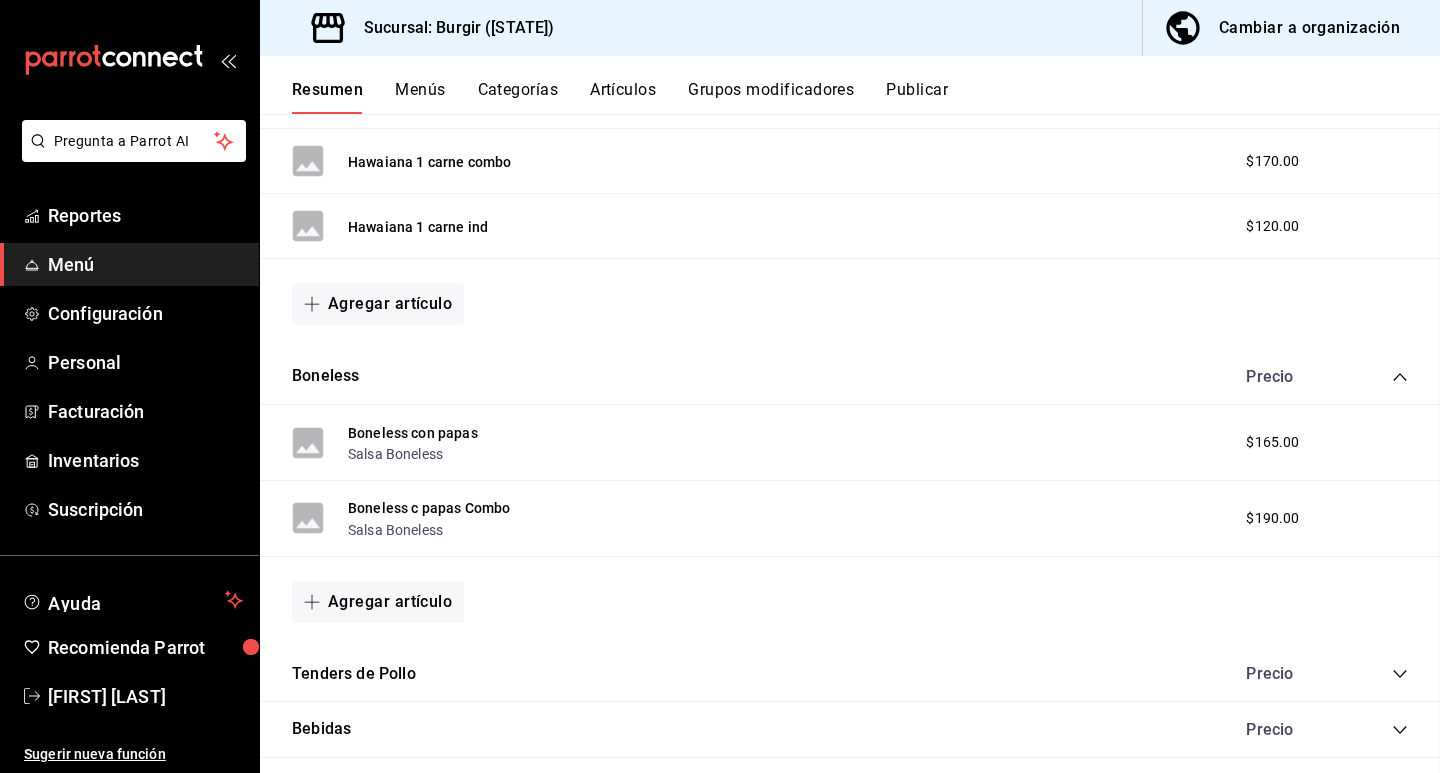 scroll, scrollTop: 0, scrollLeft: 0, axis: both 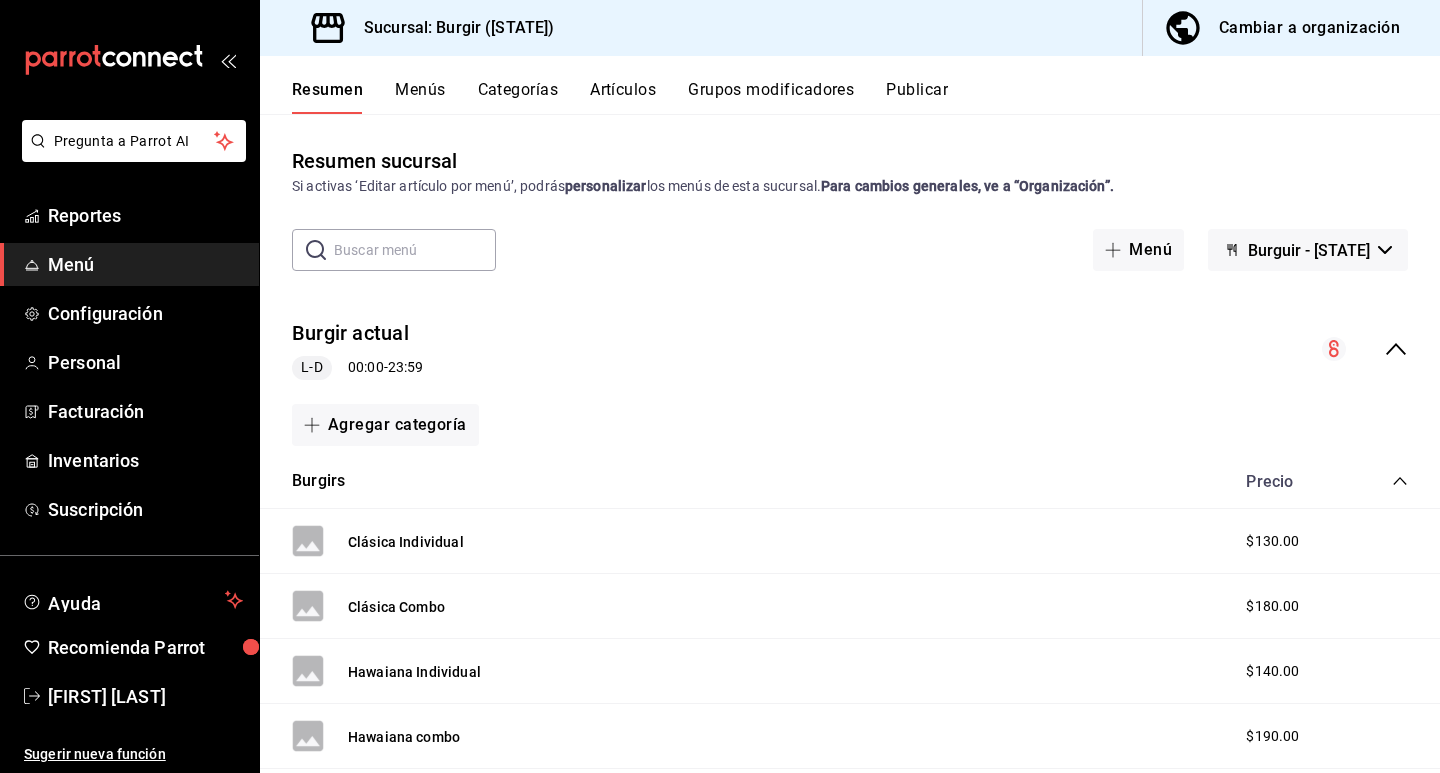 click on "Publicar" at bounding box center [917, 97] 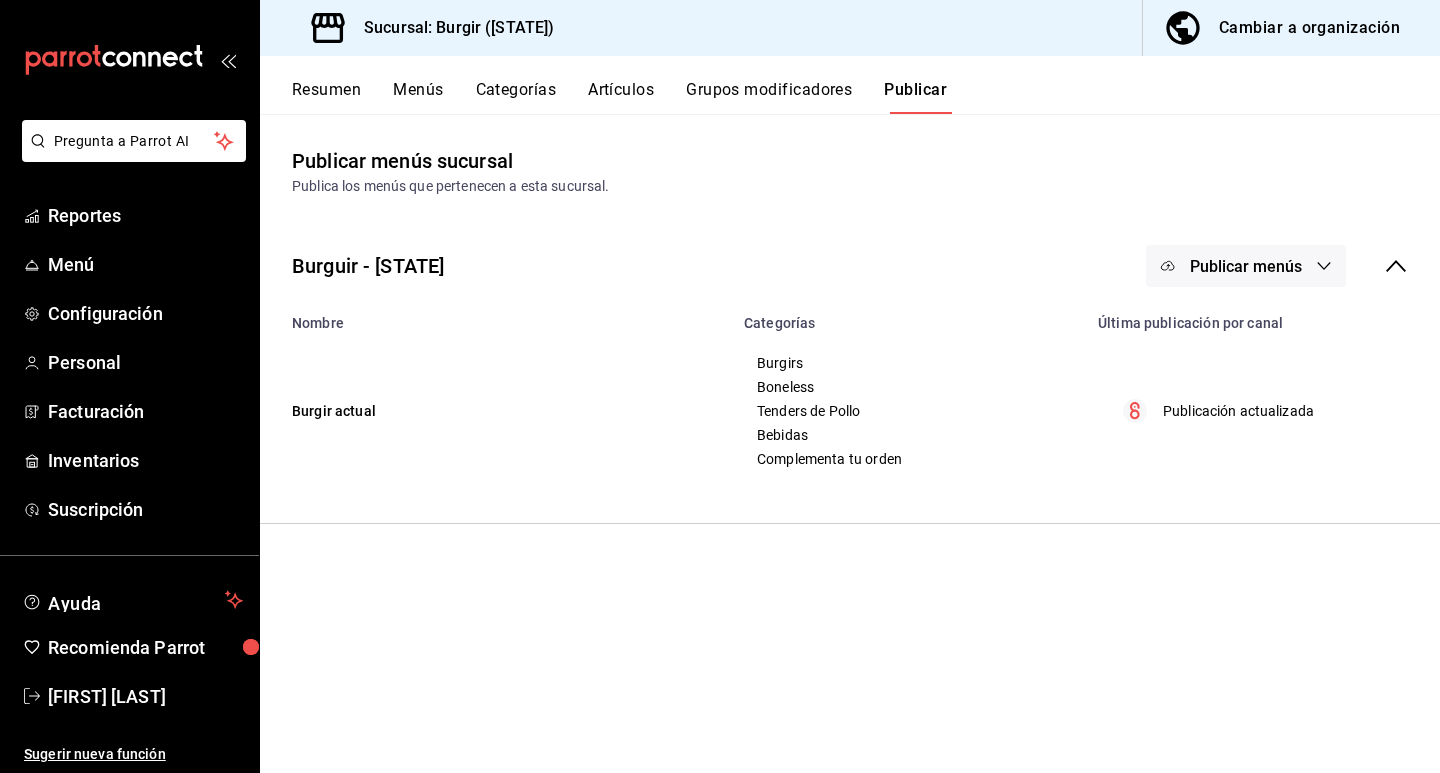 click on "Resumen" at bounding box center (326, 97) 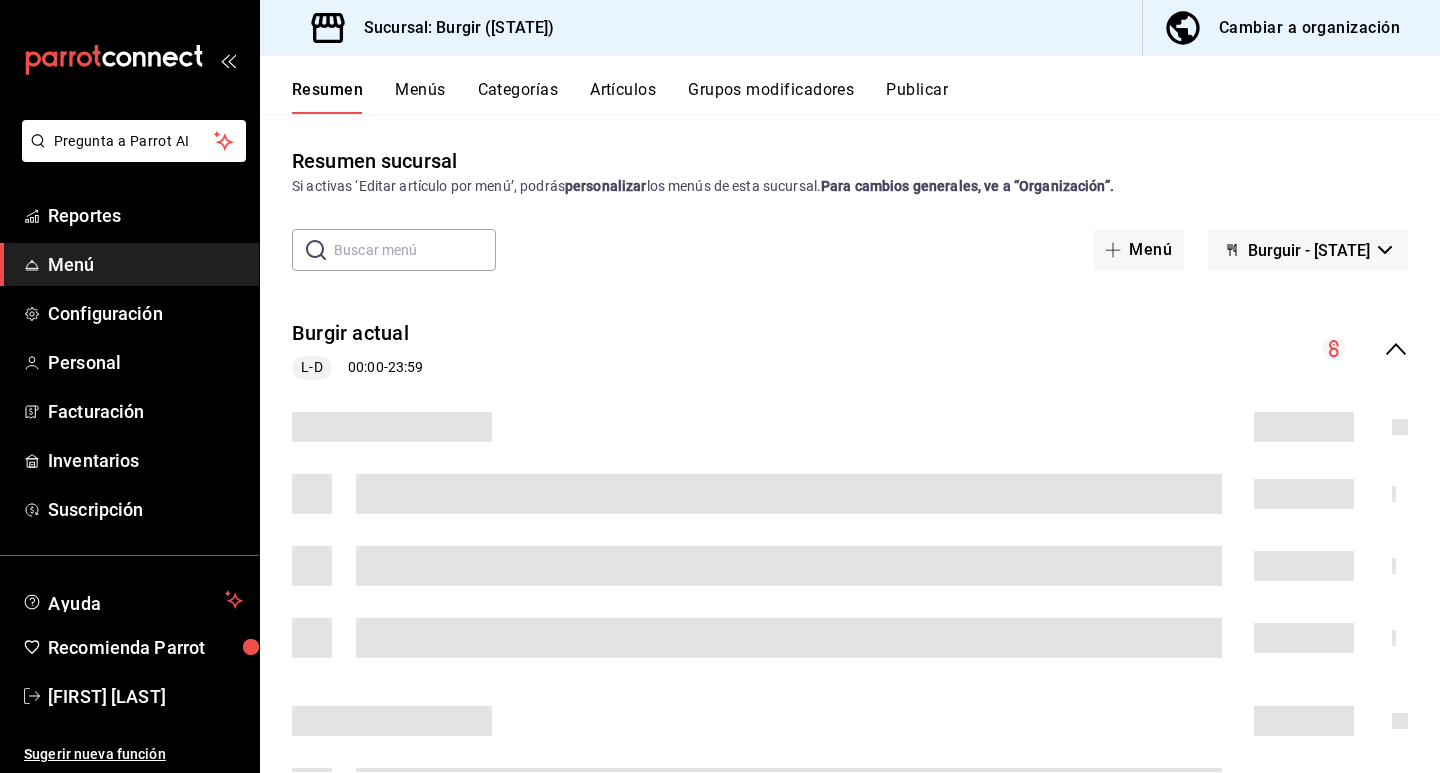 click on "Cambiar a organización" at bounding box center (1309, 28) 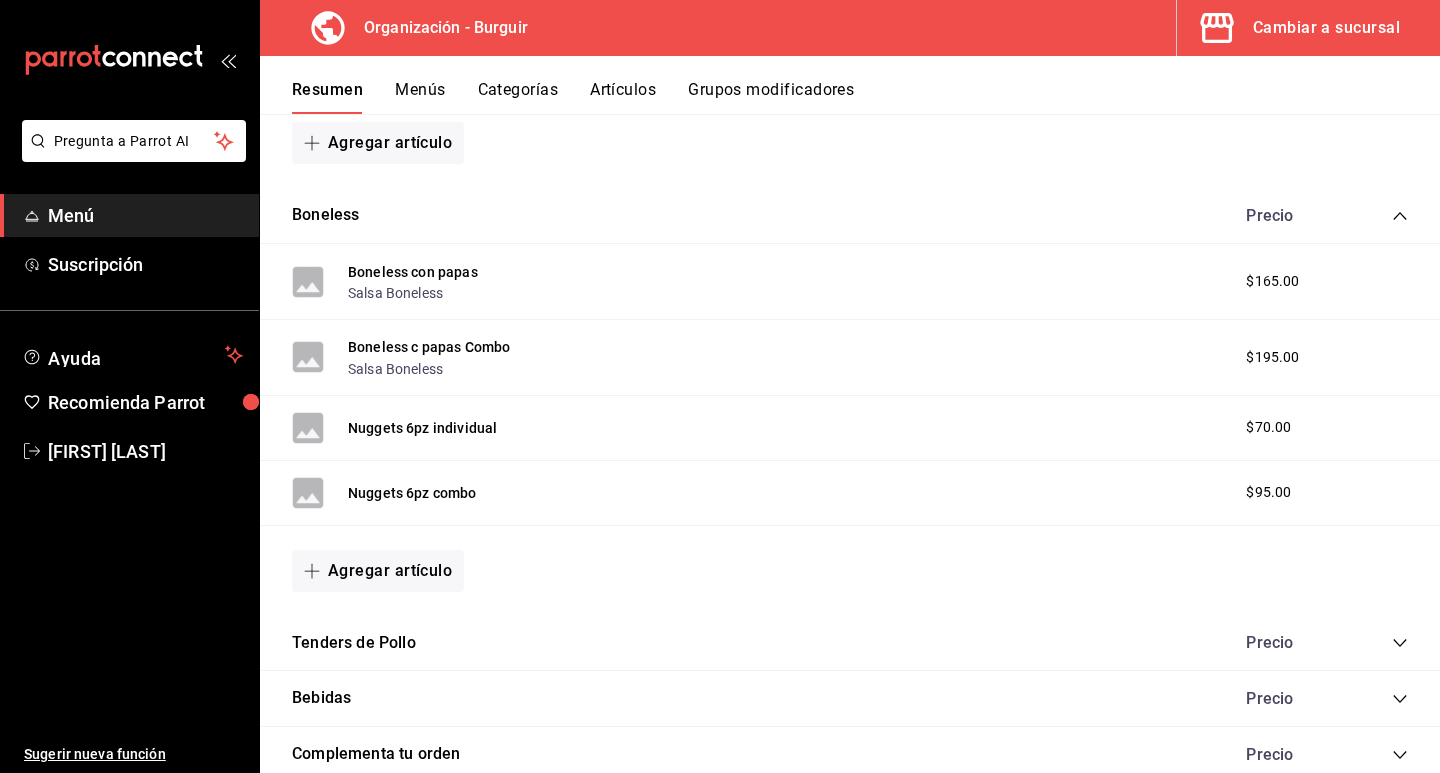 scroll, scrollTop: 2416, scrollLeft: 0, axis: vertical 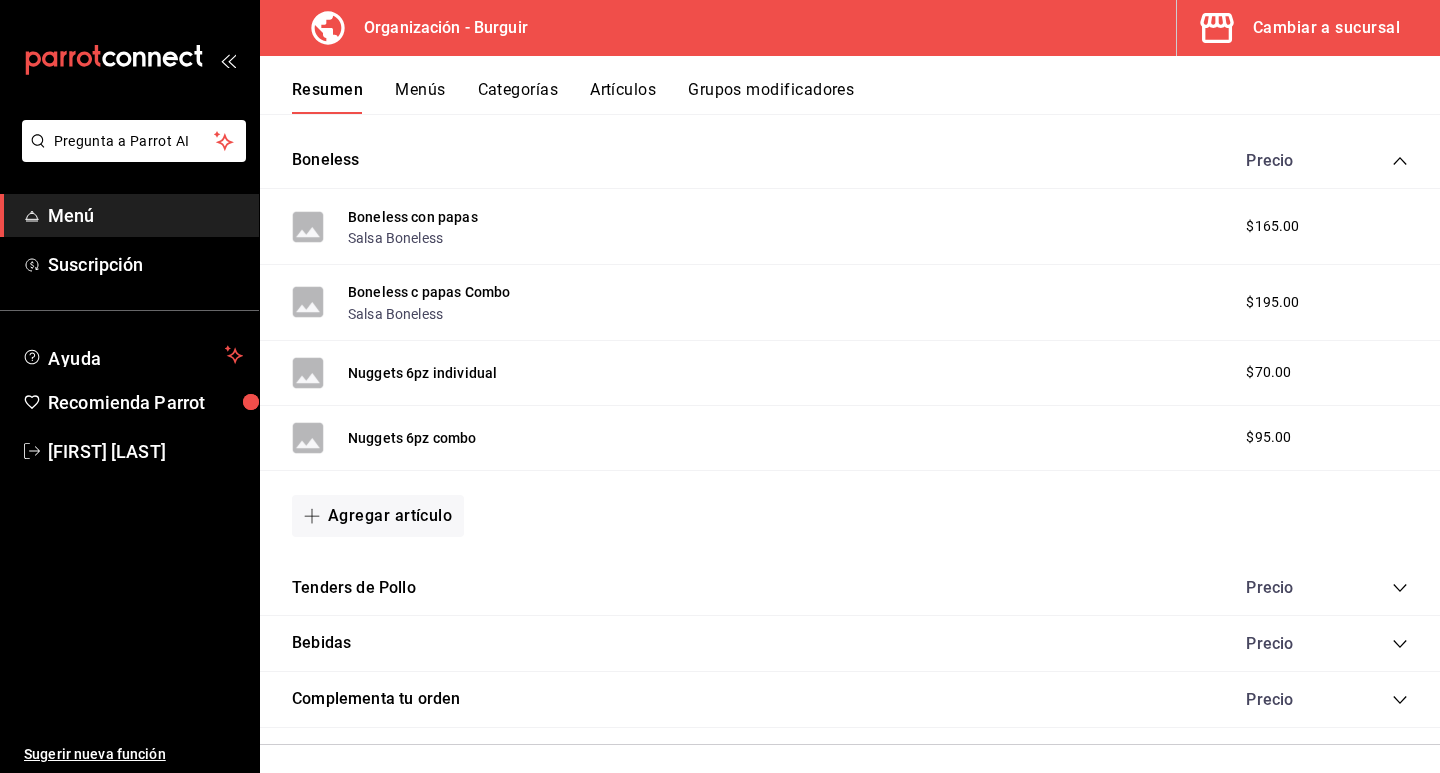 click 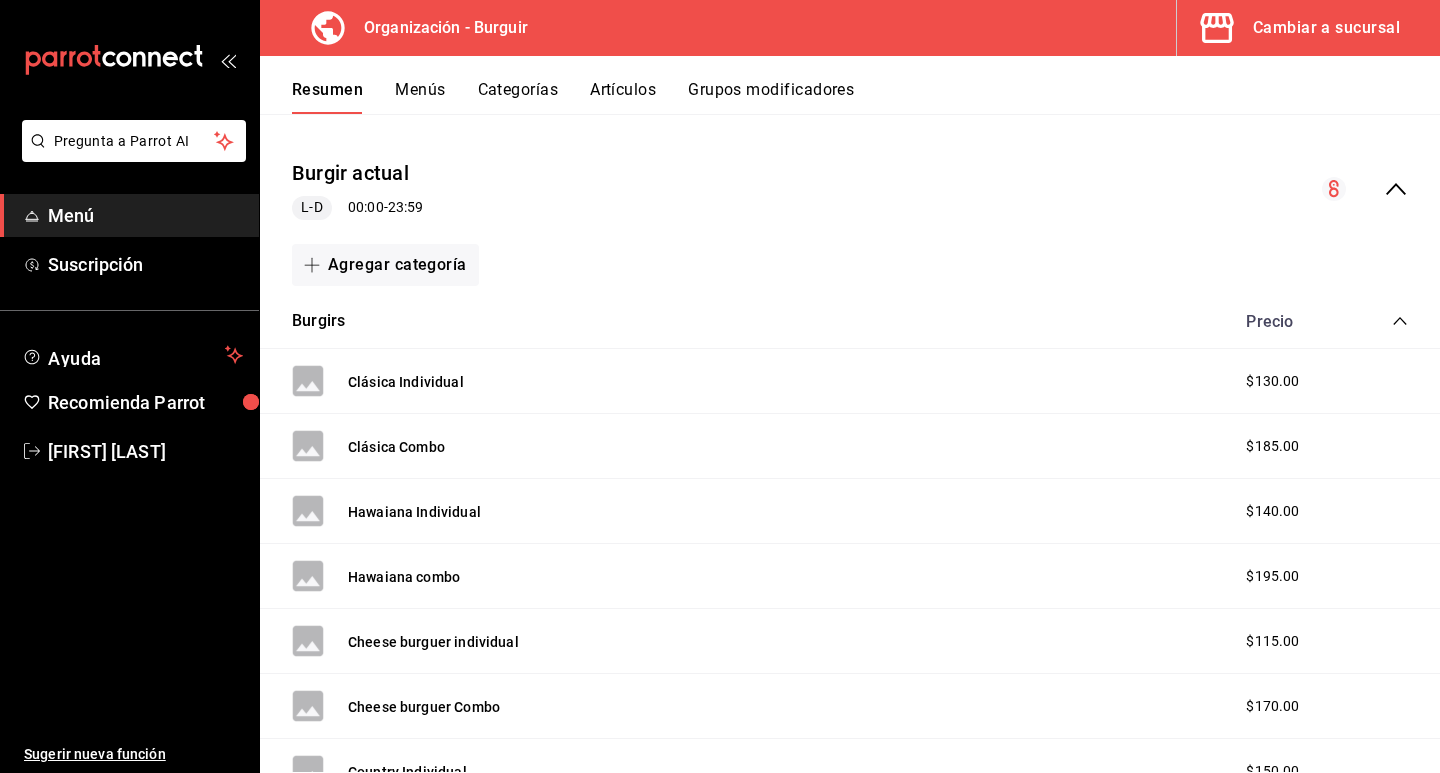 scroll, scrollTop: 0, scrollLeft: 0, axis: both 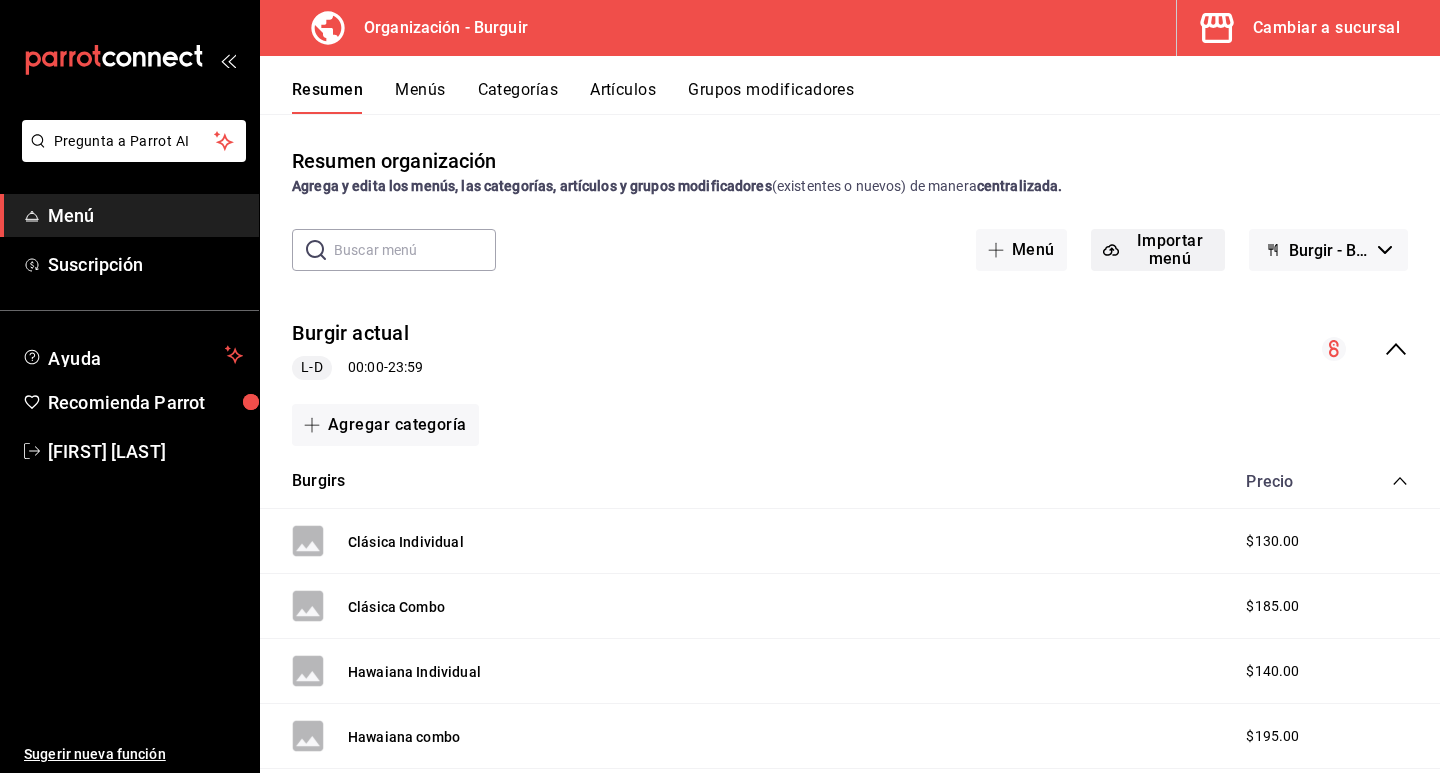 click on "Importar menú" at bounding box center [1158, 250] 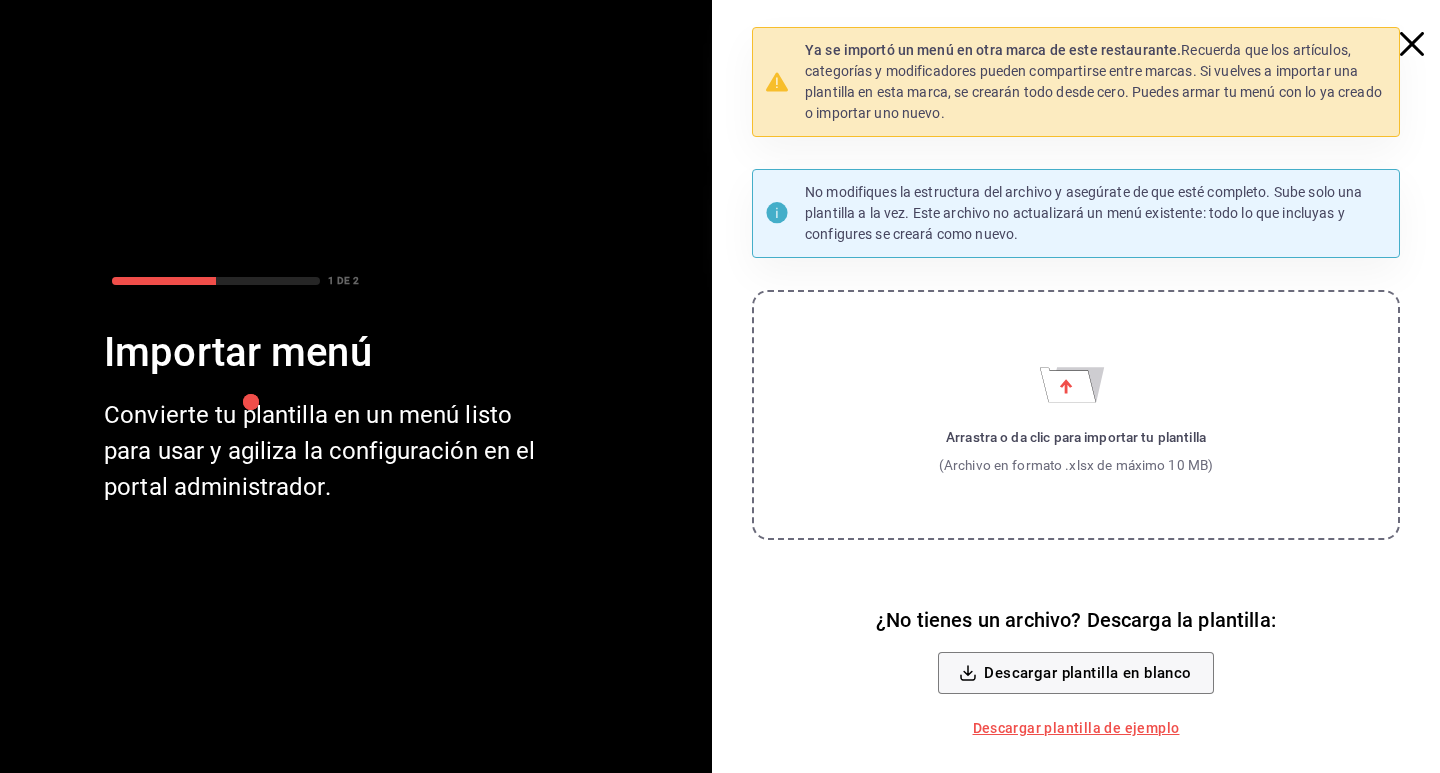 click 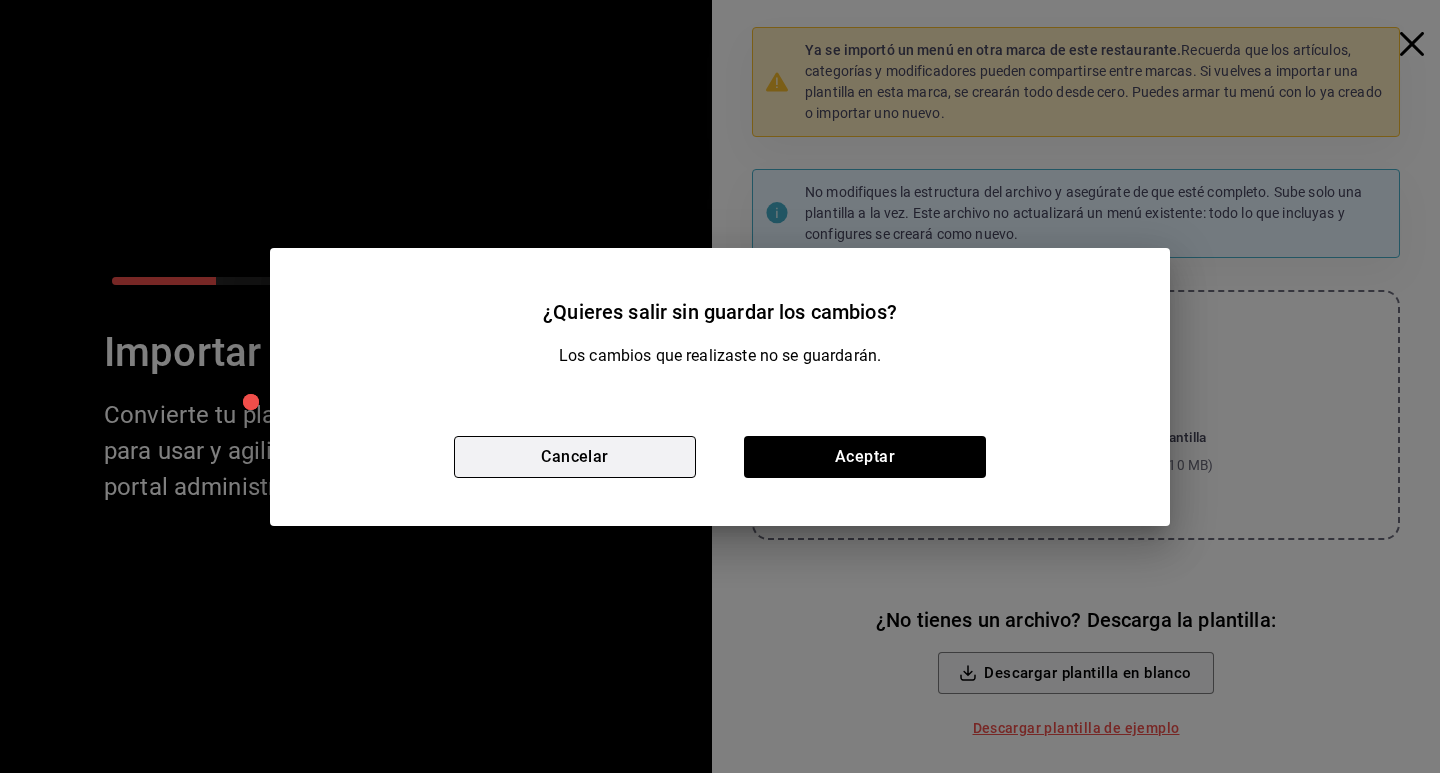 click on "Cancelar" at bounding box center [575, 457] 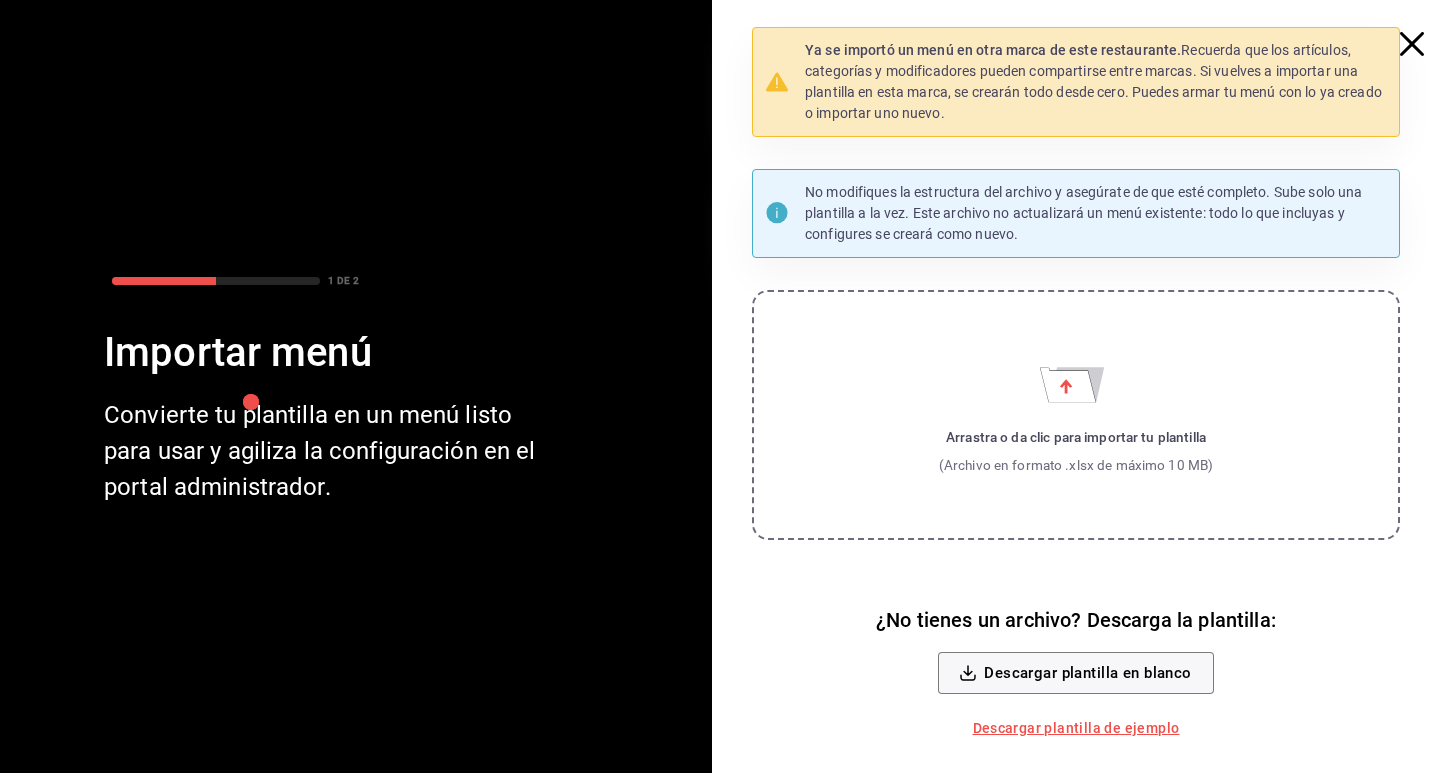 click on "1 DE 2 Importar menú Convierte tu plantilla en un menú listo para usar y agiliza la configuración en el portal administrador." at bounding box center [300, 387] 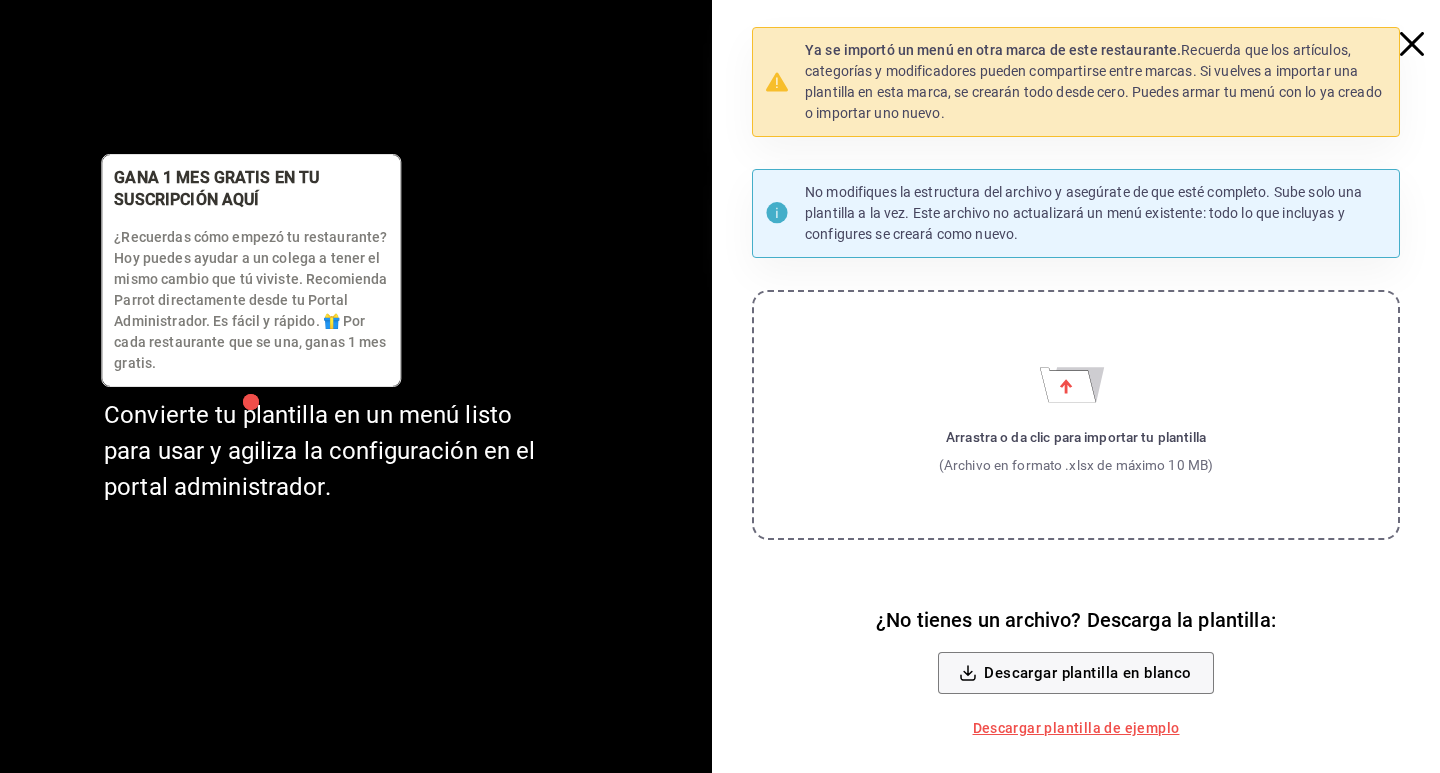 click at bounding box center (251, 402) 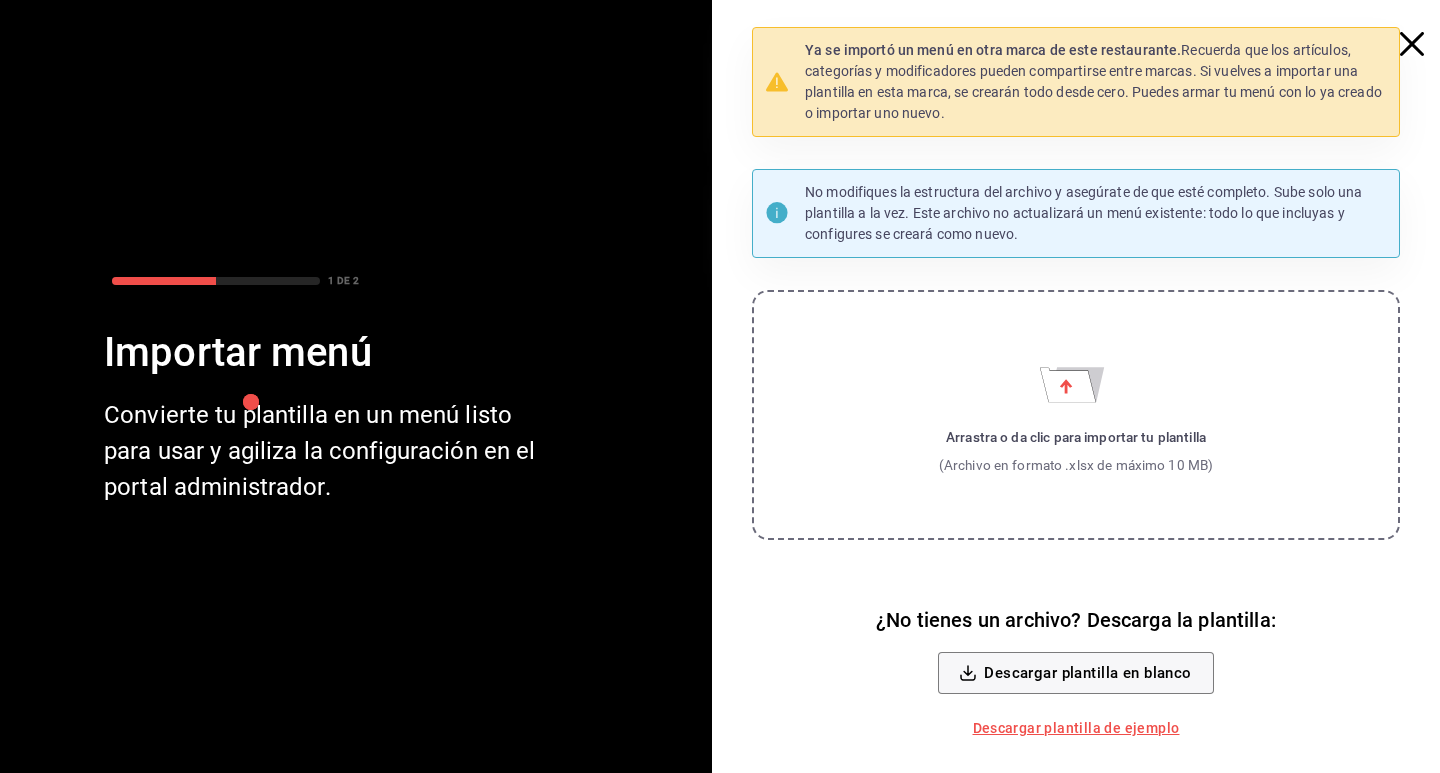 click 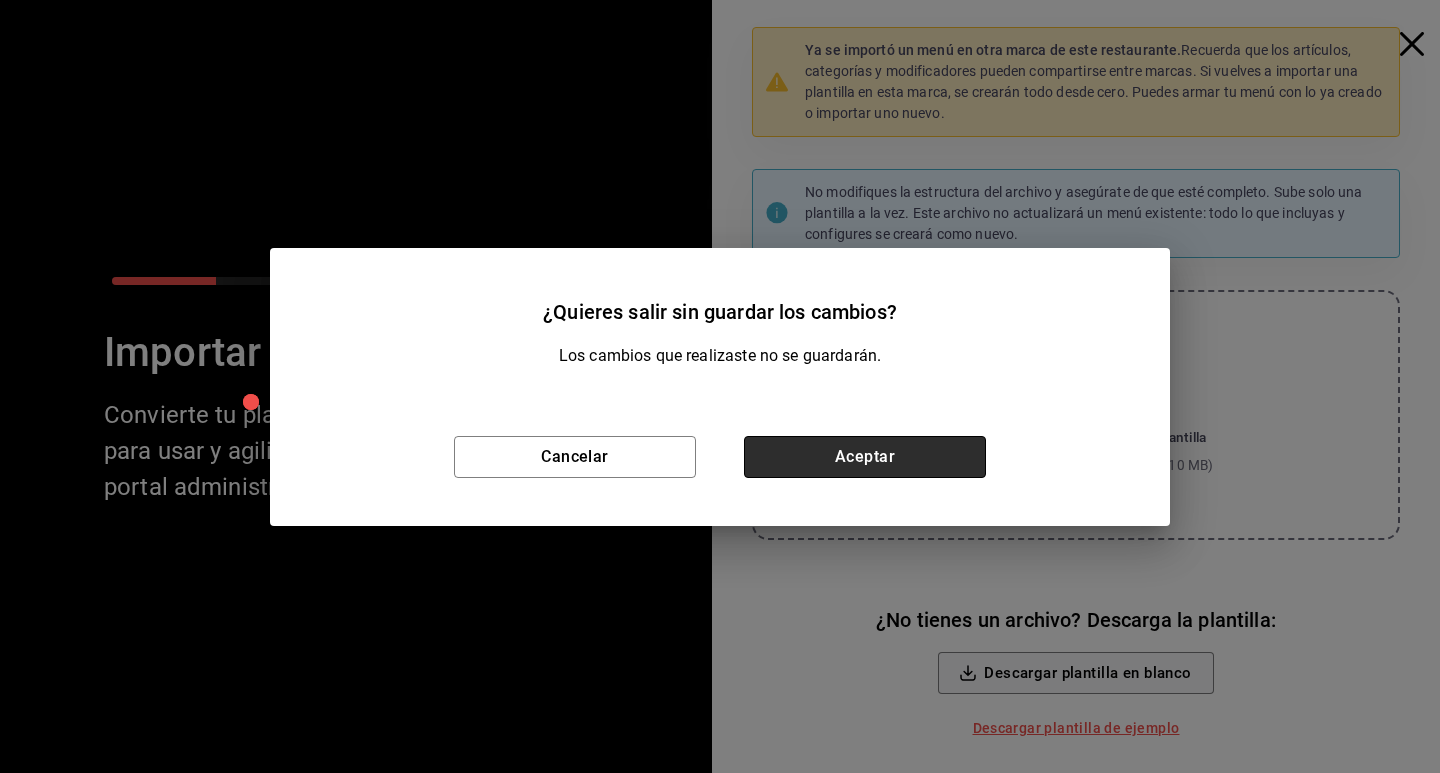 click on "Aceptar" at bounding box center [865, 457] 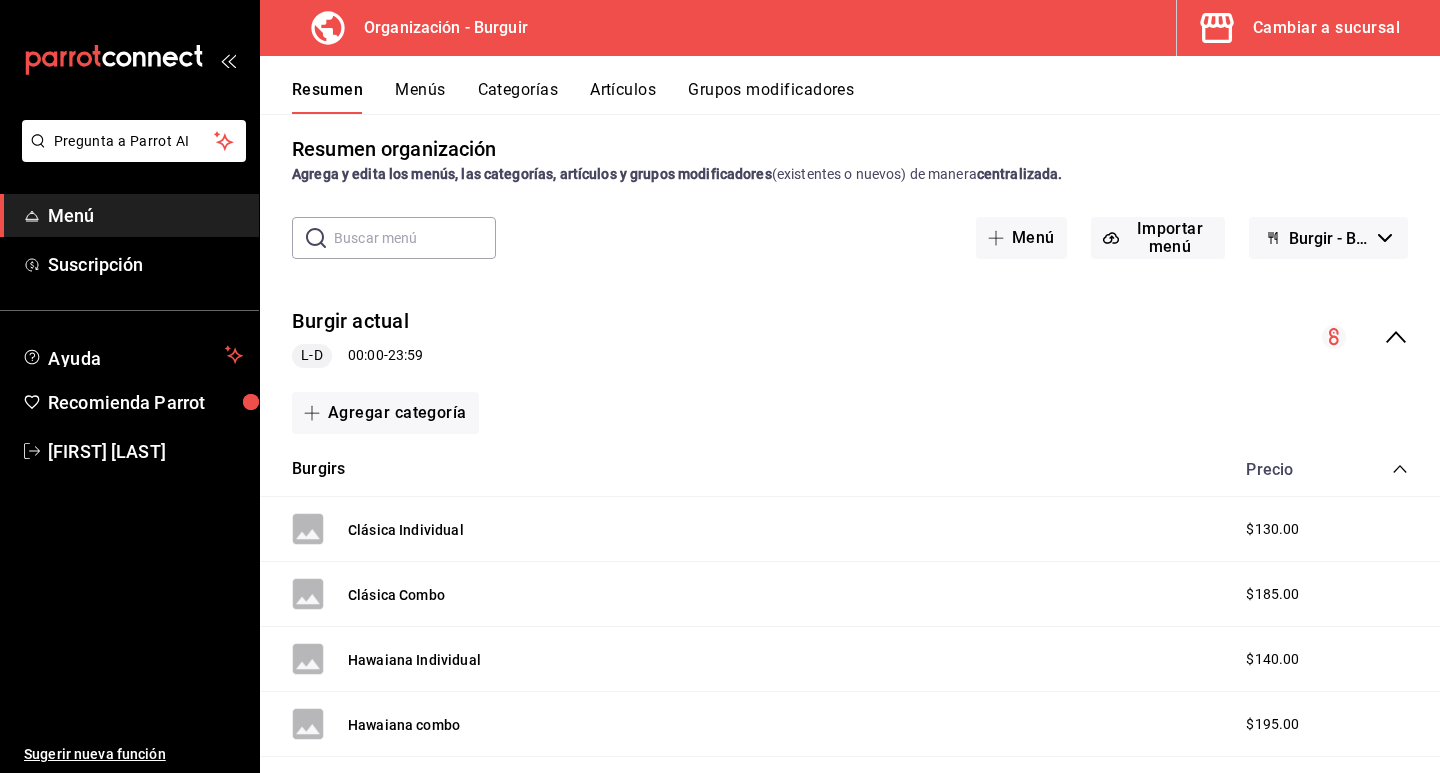 scroll, scrollTop: 0, scrollLeft: 0, axis: both 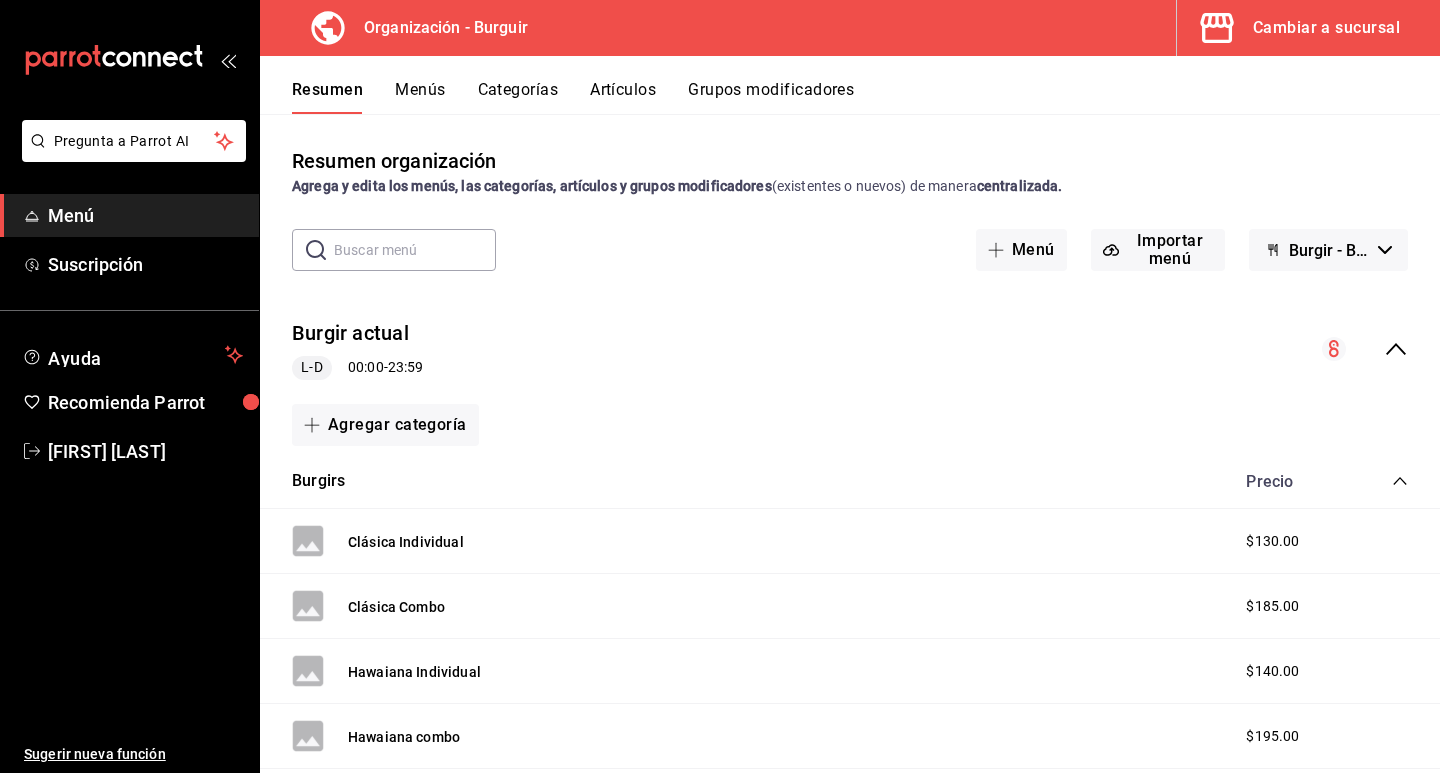 click on "Burgir - Borrador" at bounding box center (1328, 250) 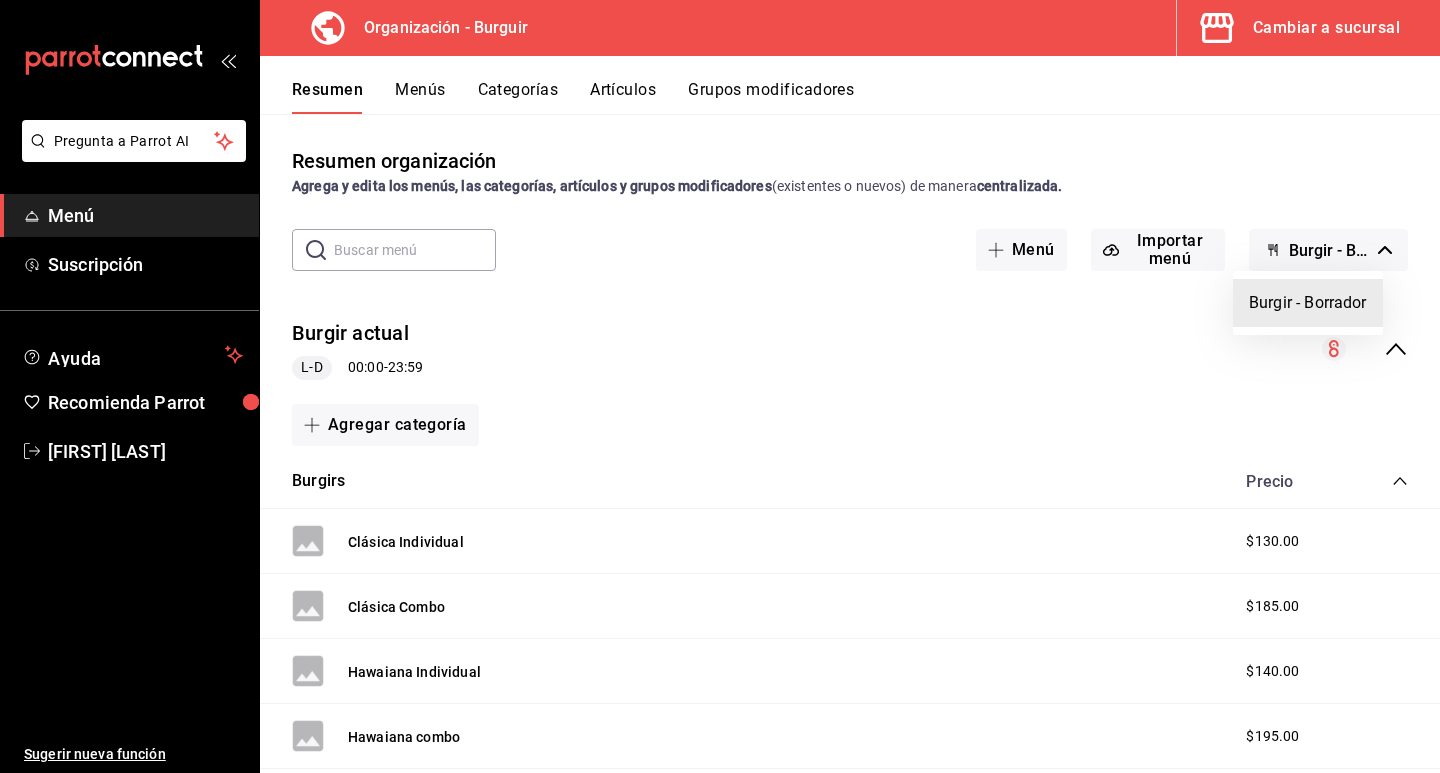 click at bounding box center [720, 386] 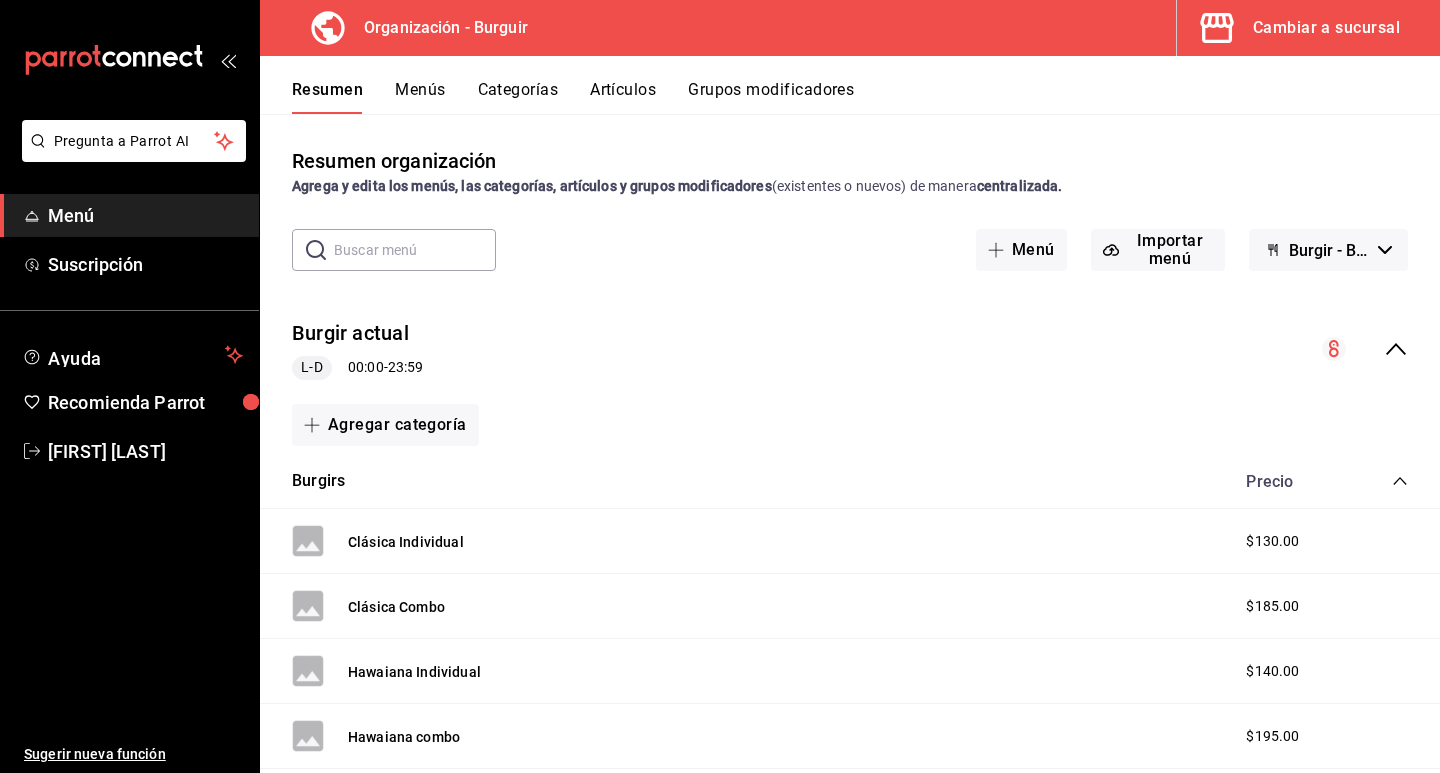drag, startPoint x: 1374, startPoint y: 243, endPoint x: 1296, endPoint y: 123, distance: 143.12233 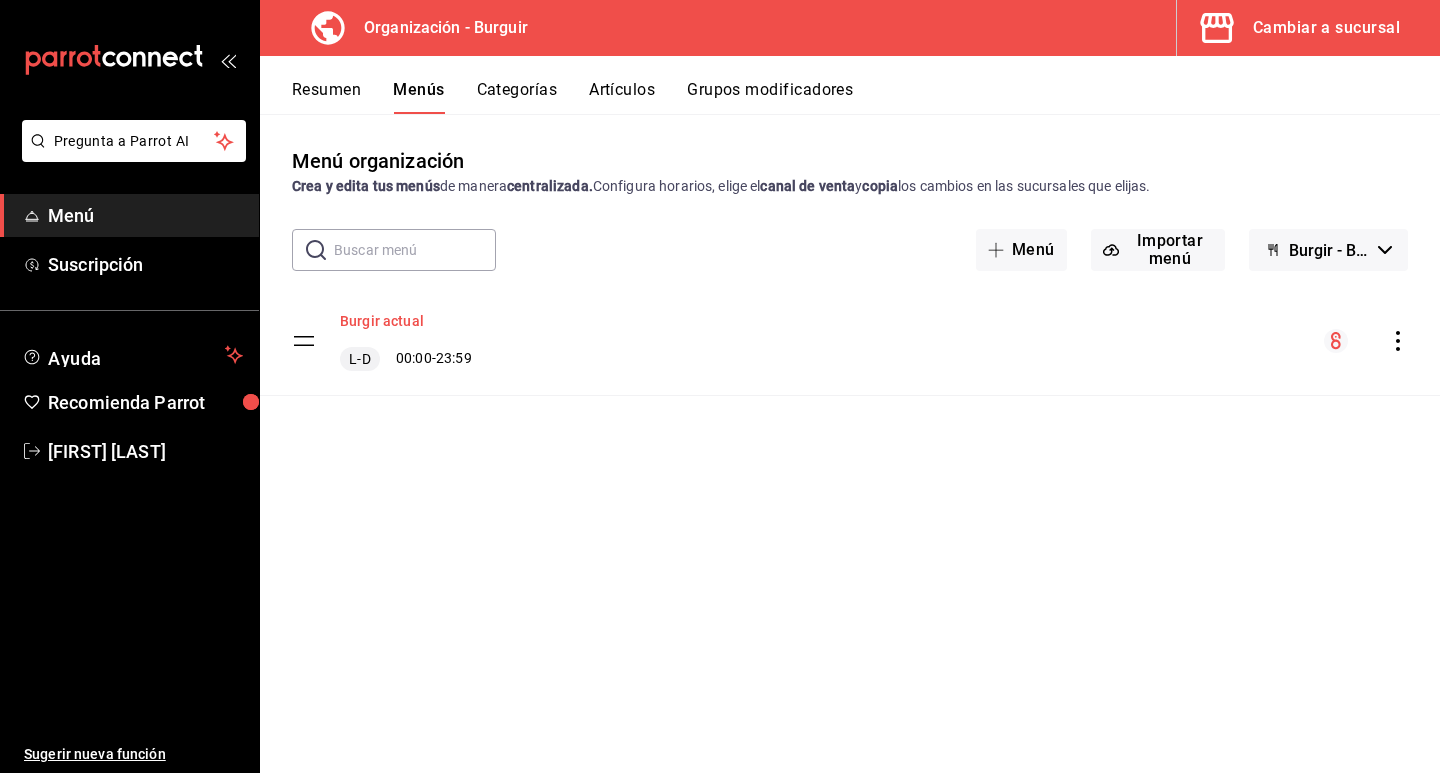 click on "Burgir actual" at bounding box center (382, 321) 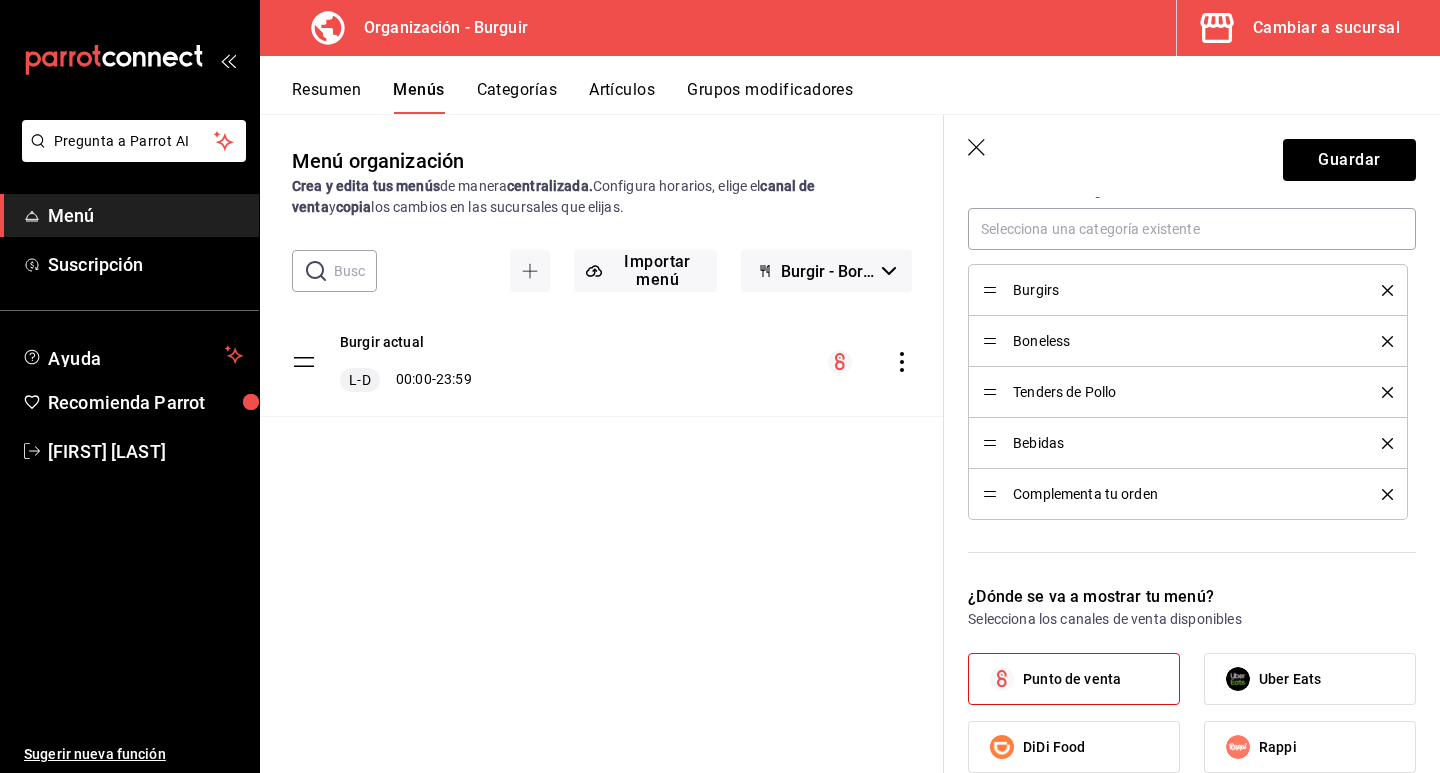 scroll, scrollTop: 610, scrollLeft: 0, axis: vertical 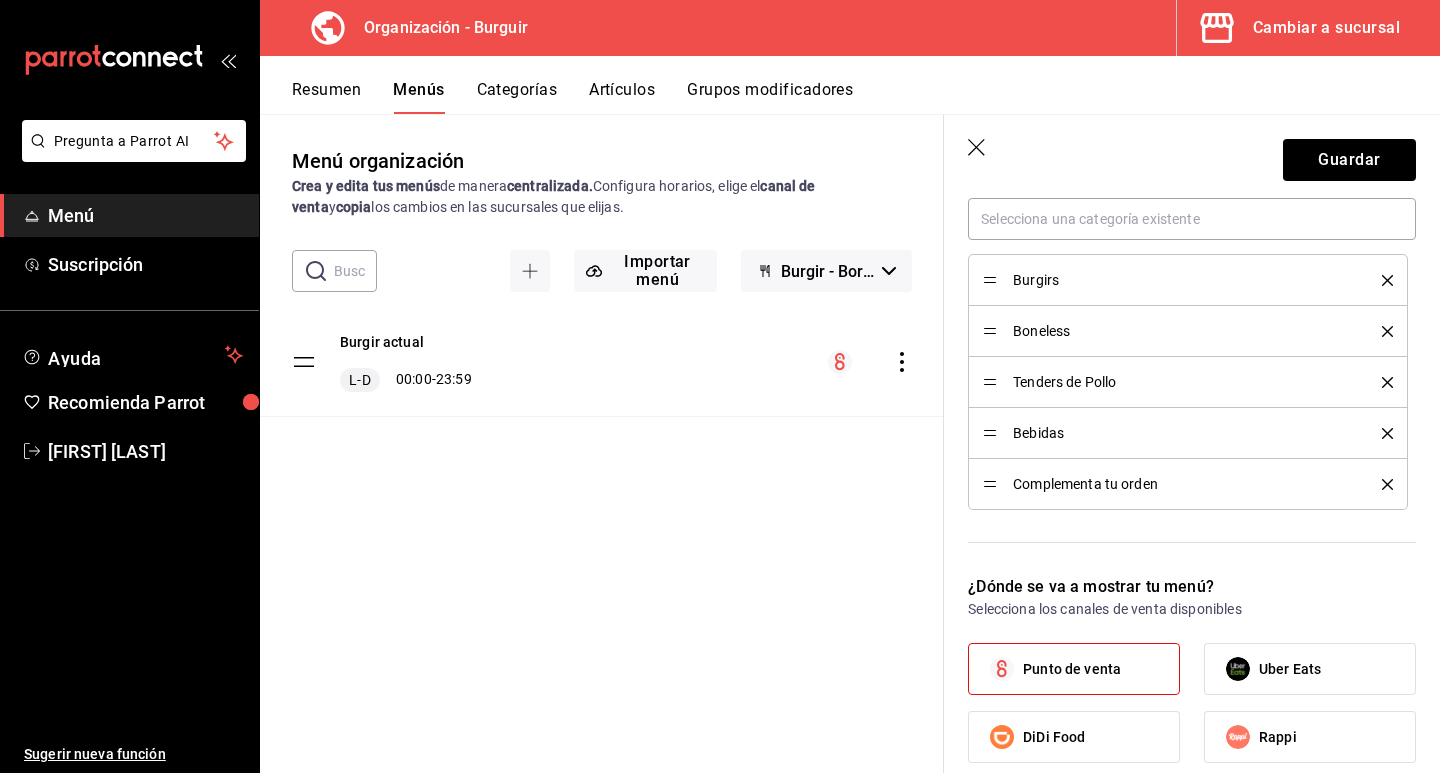 click on "Burgirs" at bounding box center (1188, 280) 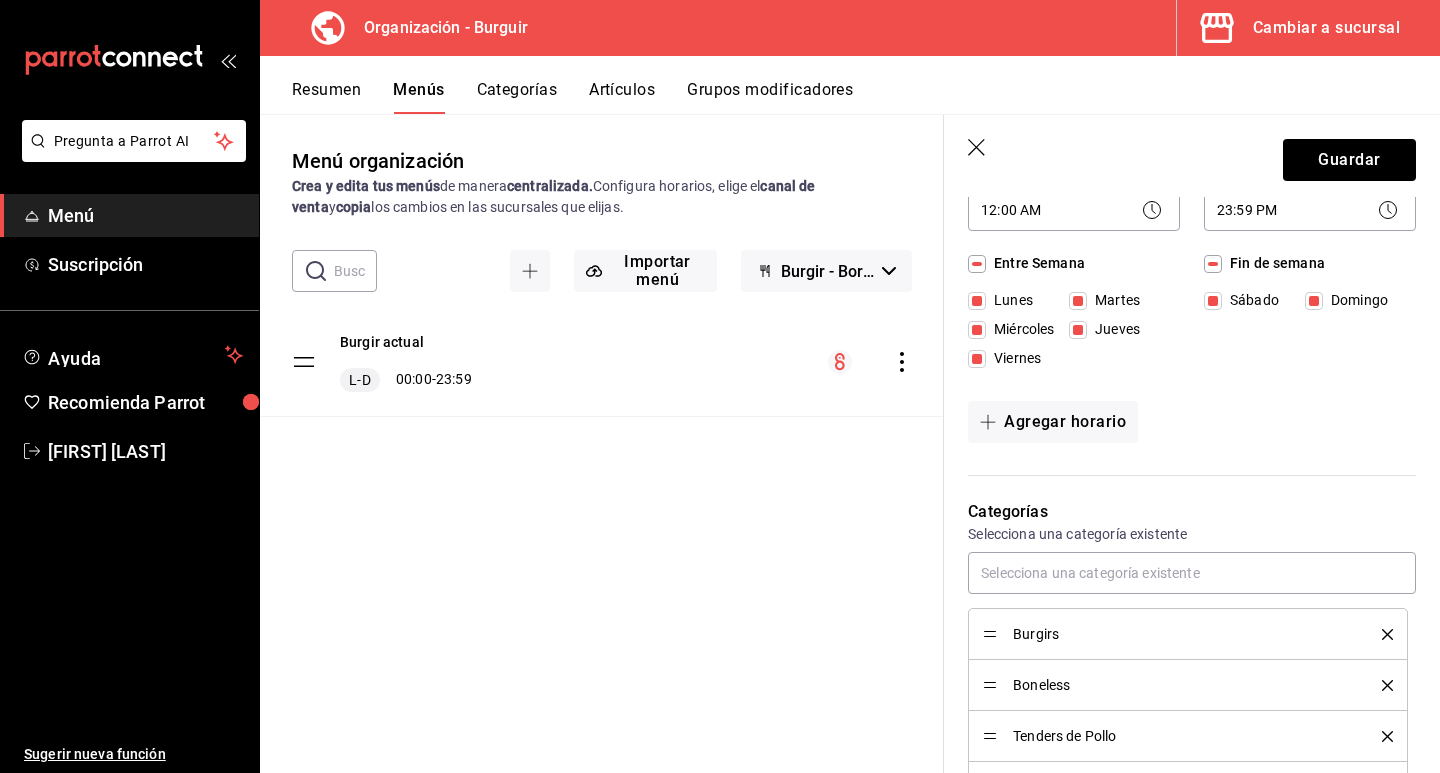 scroll, scrollTop: 0, scrollLeft: 0, axis: both 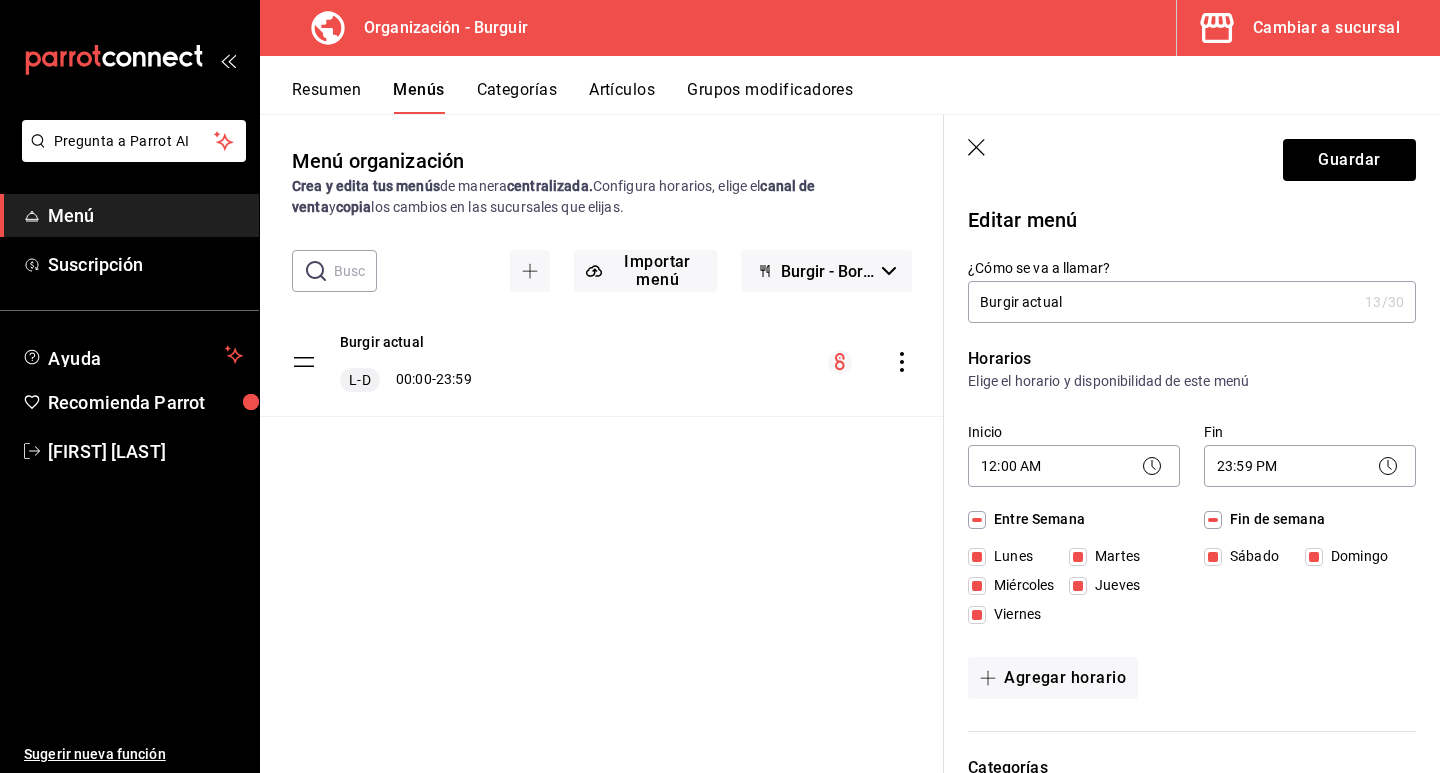 click 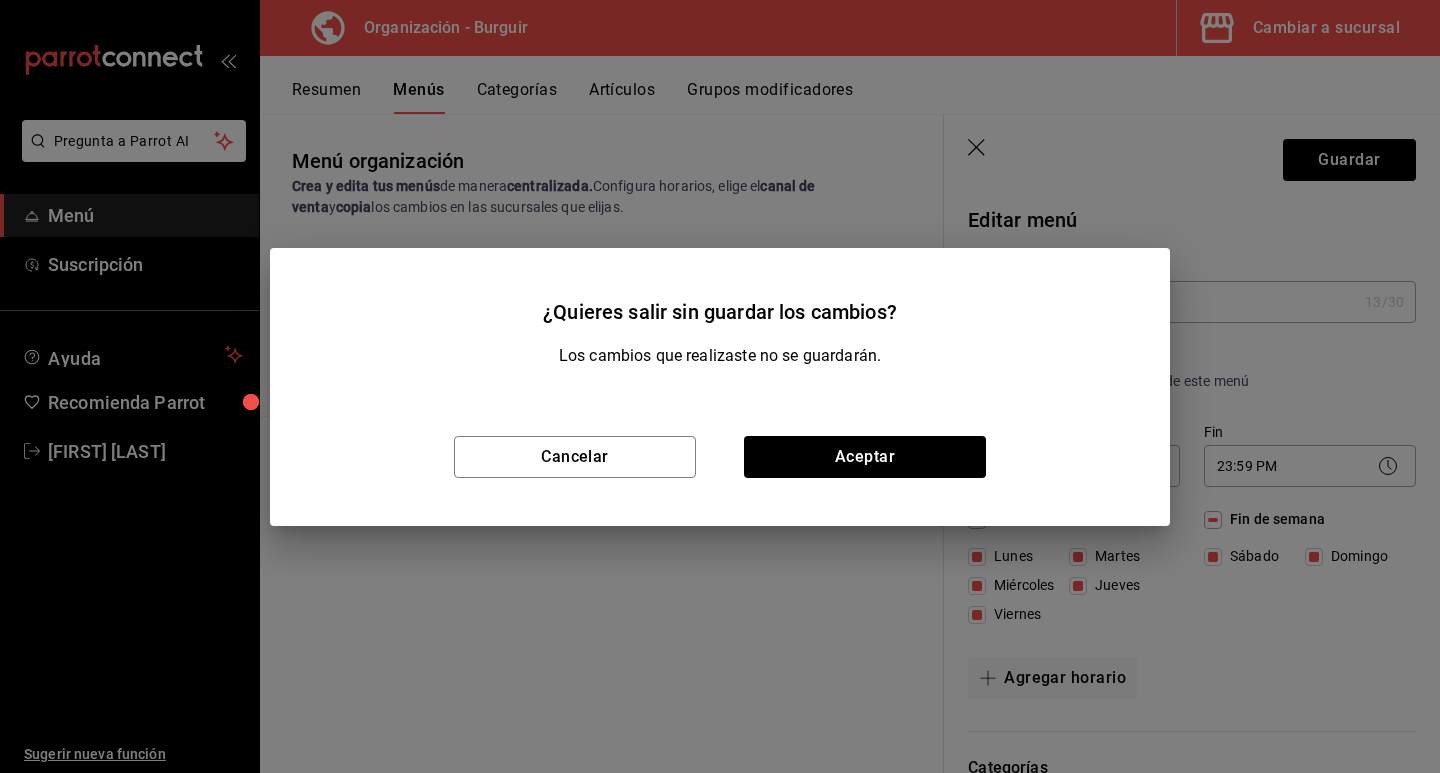 click on "¿Quieres salir sin guardar los cambios? Los cambios que realizaste no se guardarán. Cancelar Aceptar" at bounding box center [720, 386] 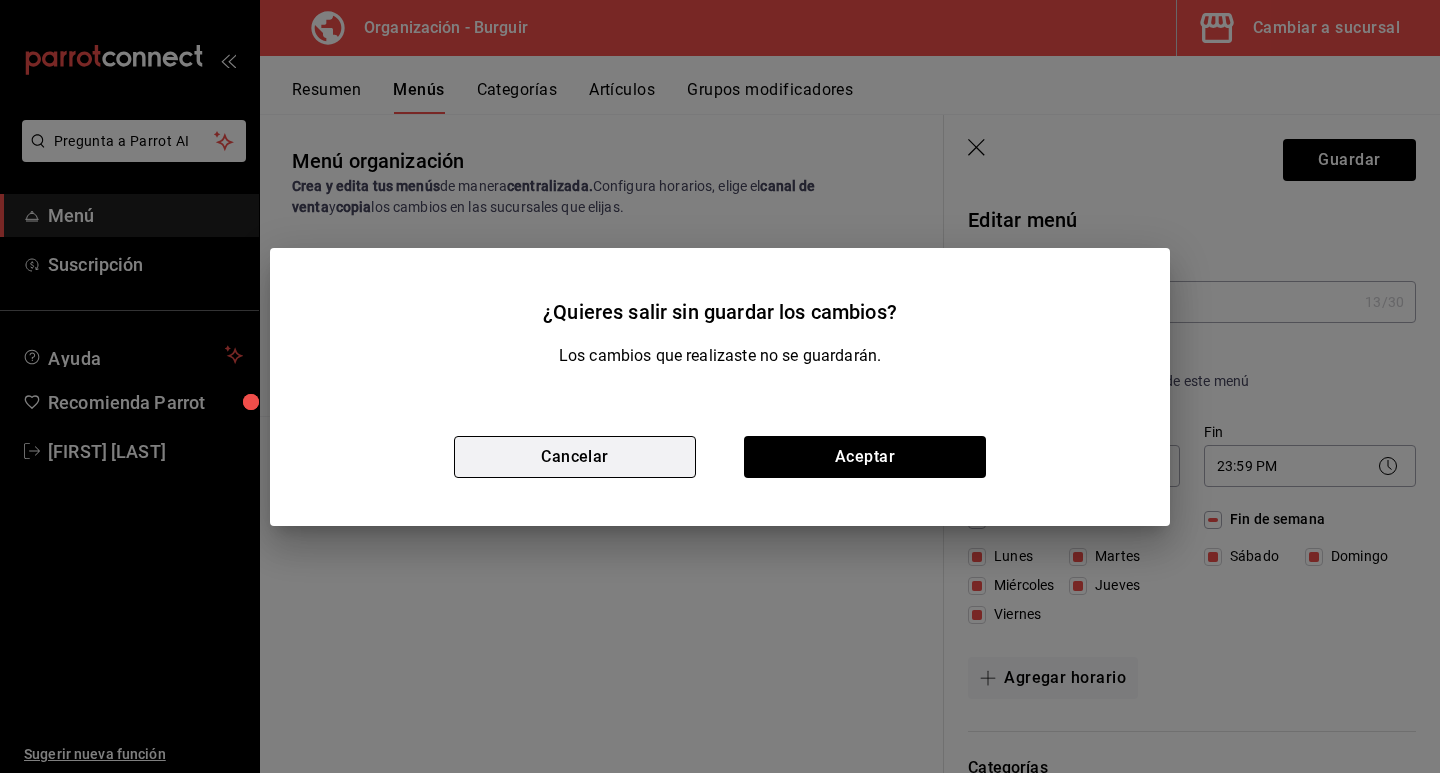 click on "Cancelar" at bounding box center [575, 457] 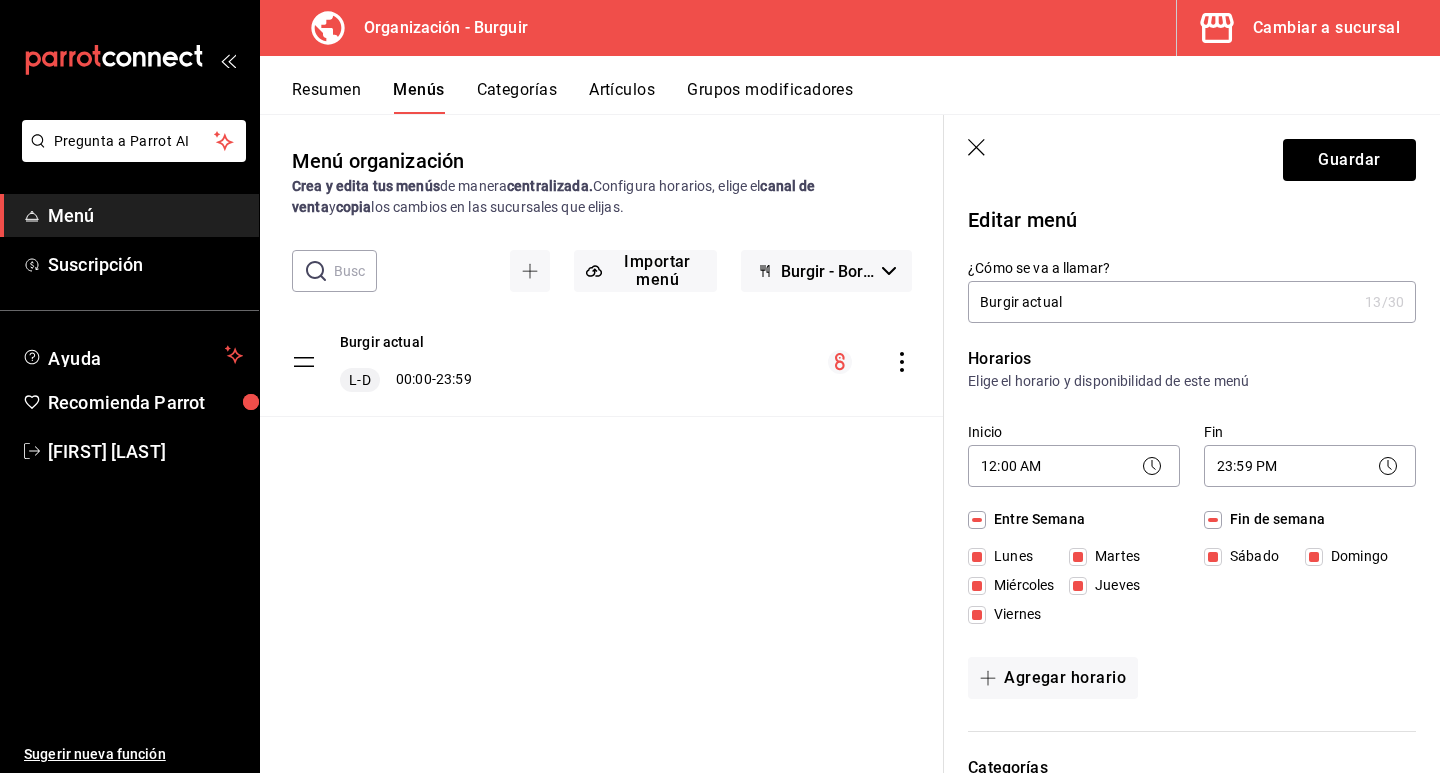 click on "Burgir actual L-D 00:00 - 23:59" at bounding box center (602, 390) 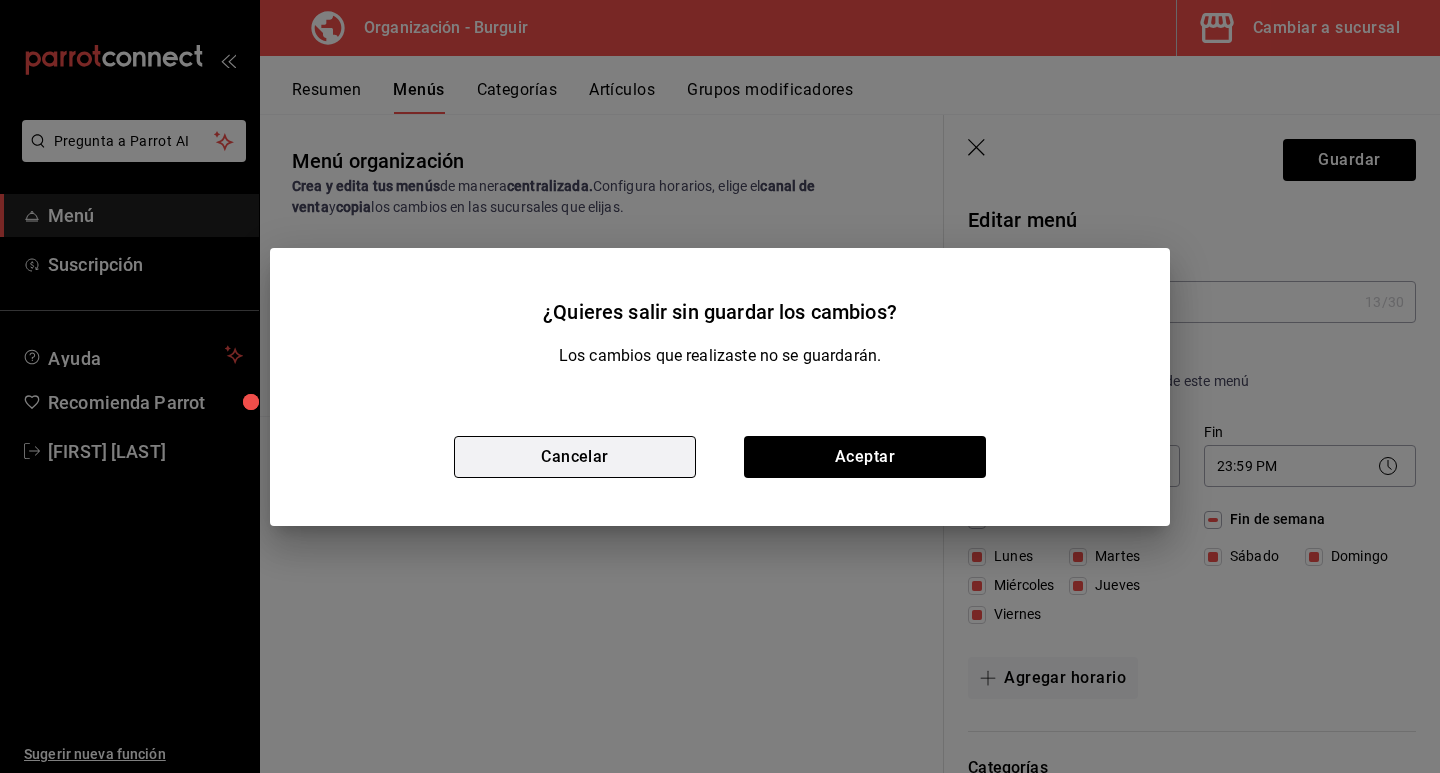click on "Cancelar" at bounding box center (575, 457) 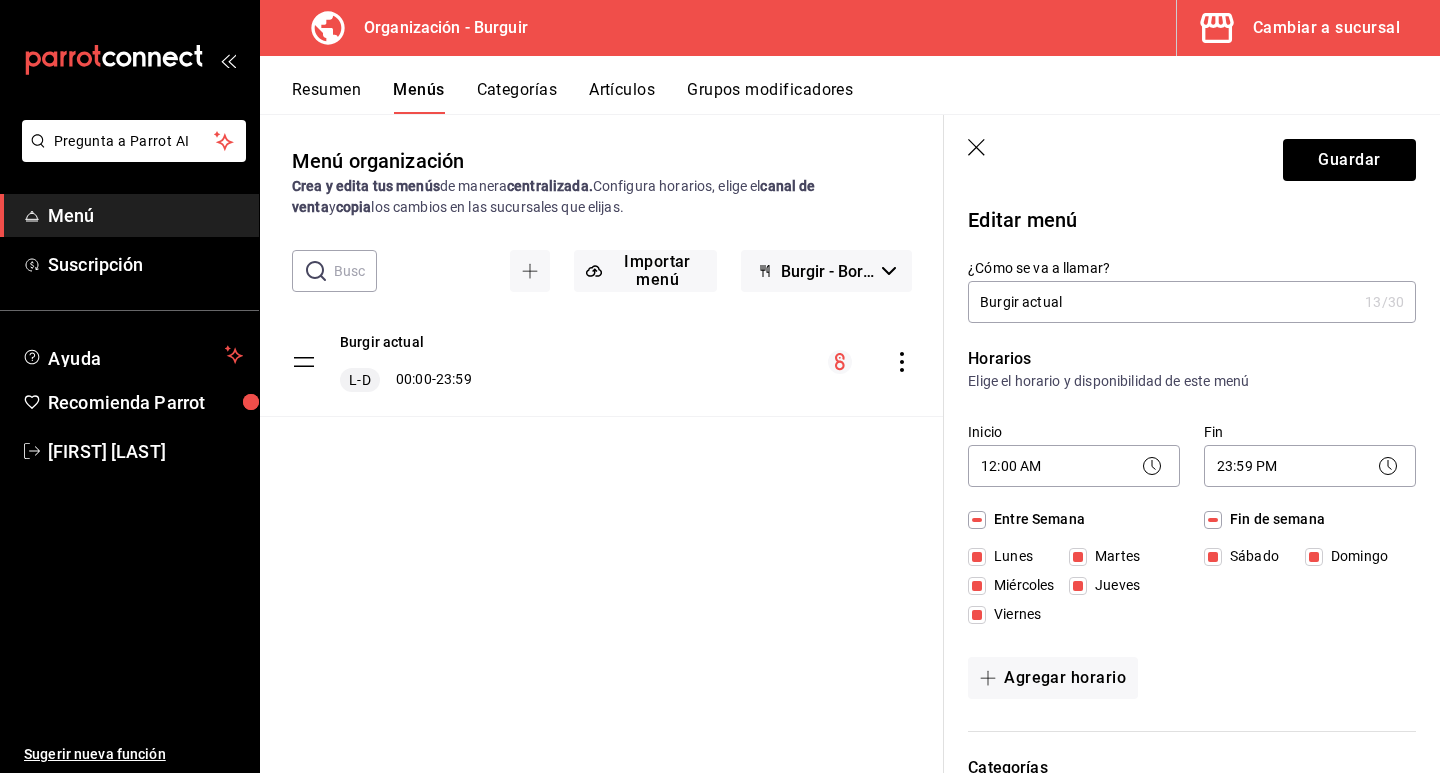 click on "Guardar" at bounding box center (1192, 156) 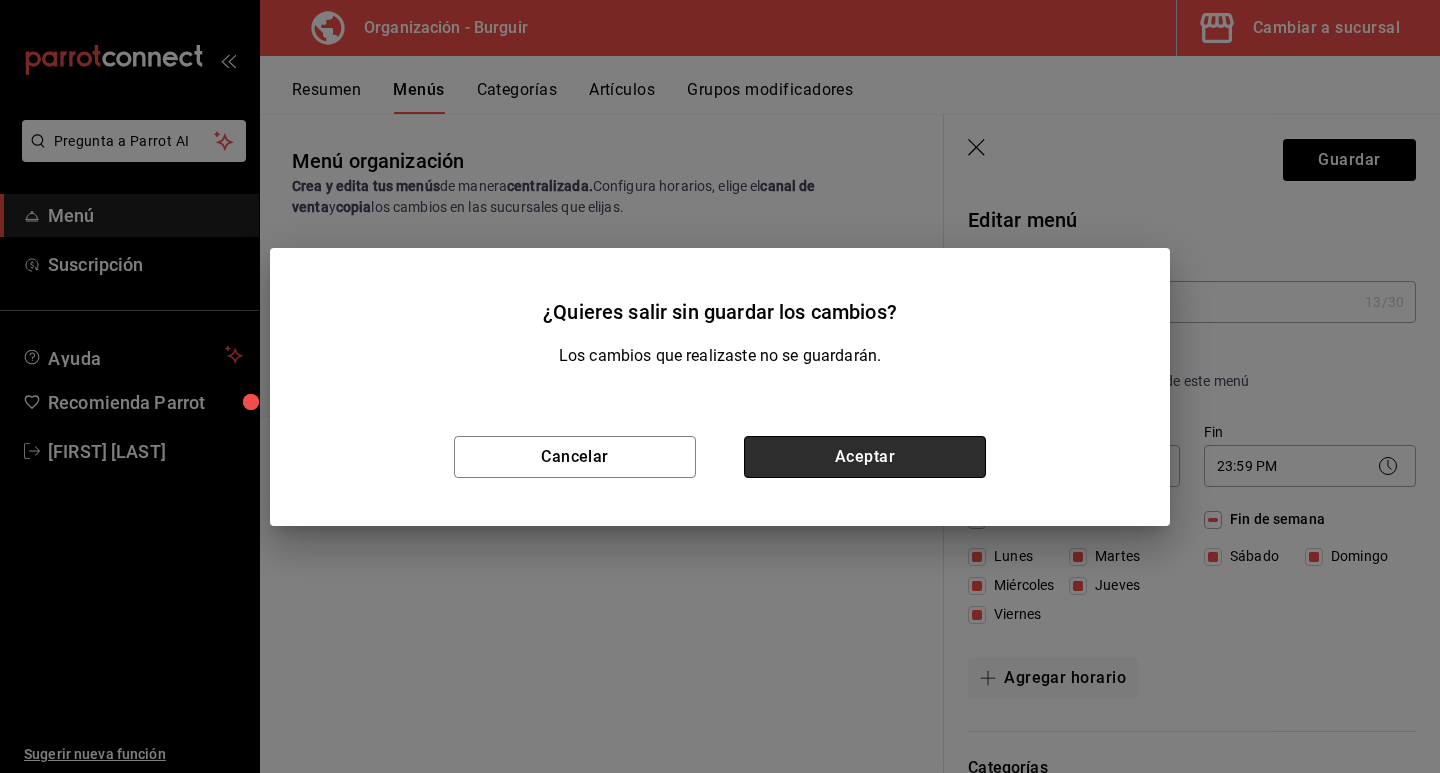 click on "Aceptar" at bounding box center [865, 457] 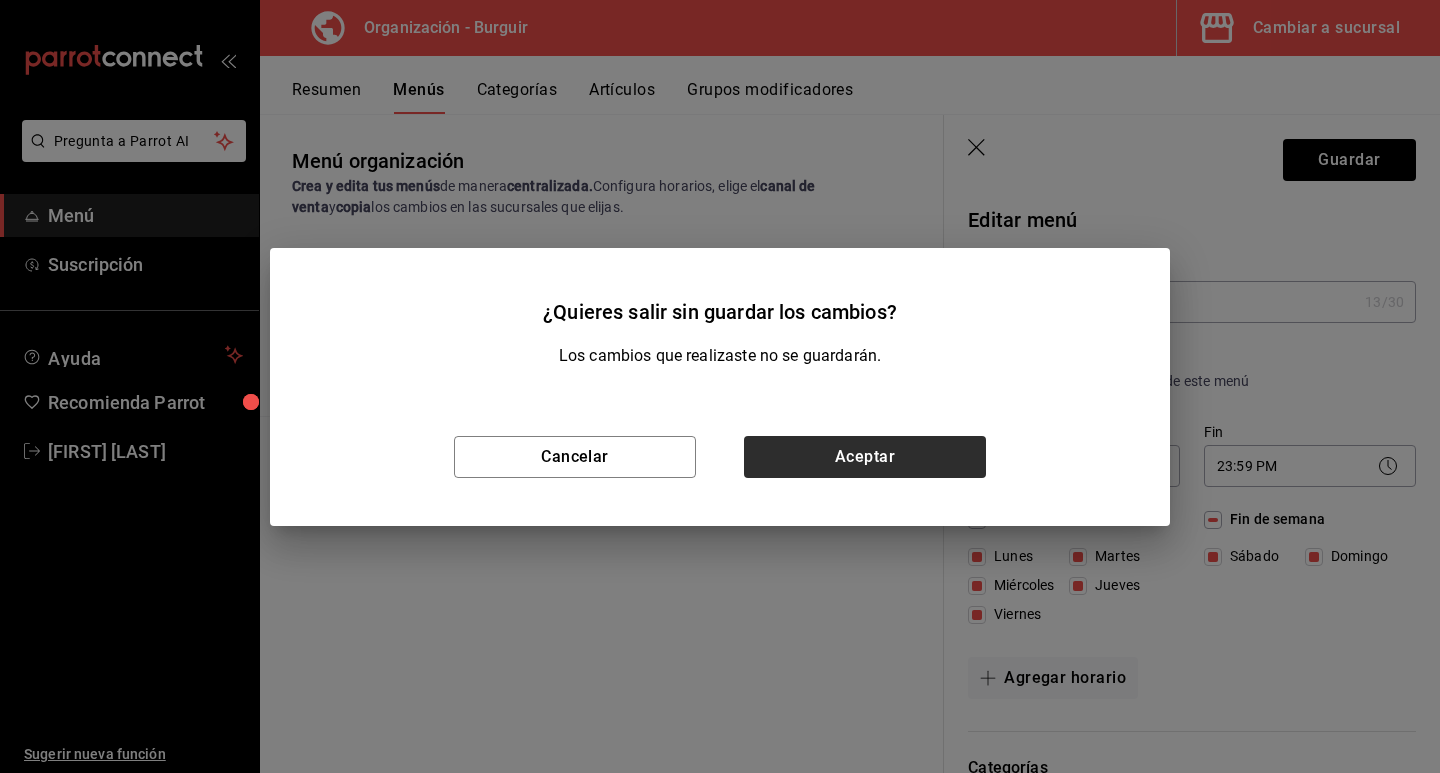 type 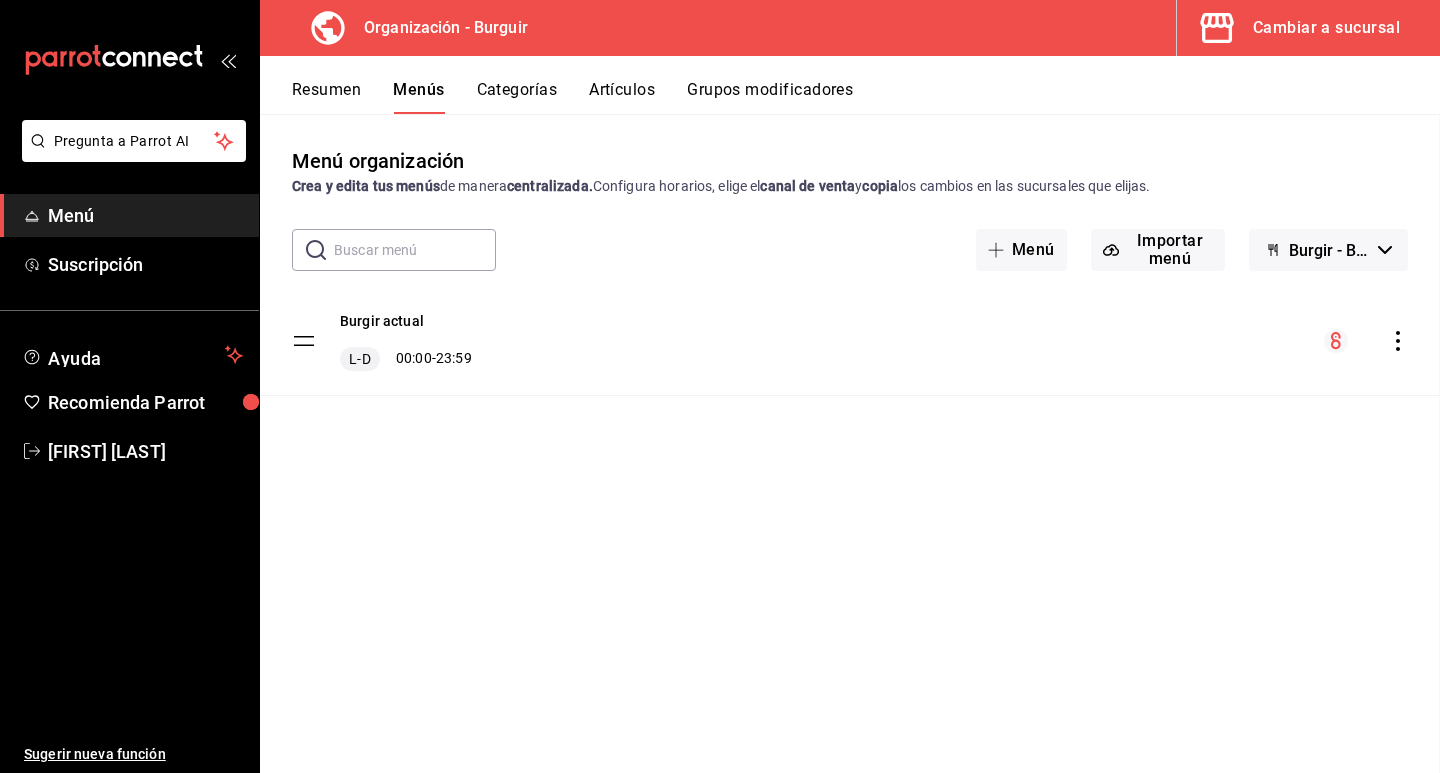 checkbox on "false" 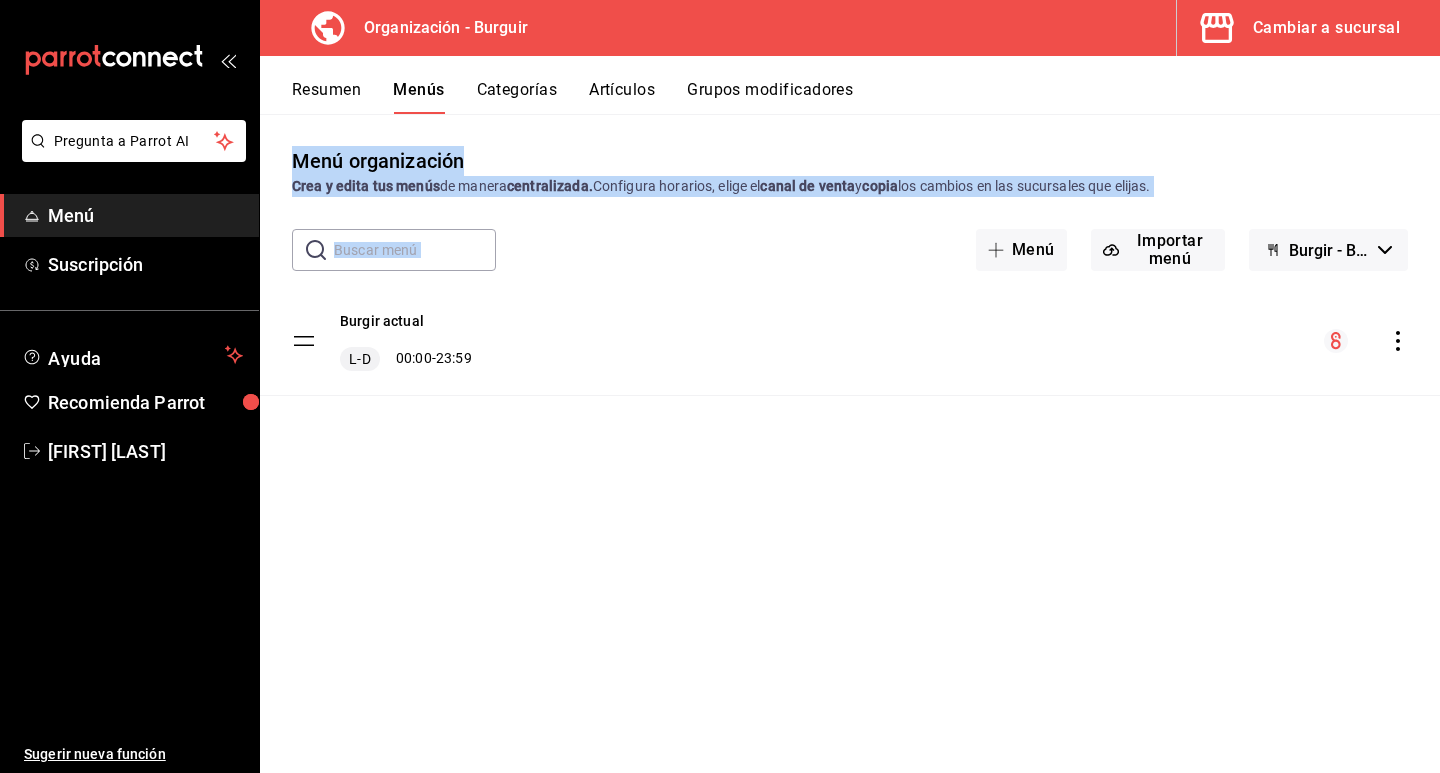 drag, startPoint x: 1074, startPoint y: 274, endPoint x: 509, endPoint y: 53, distance: 606.68445 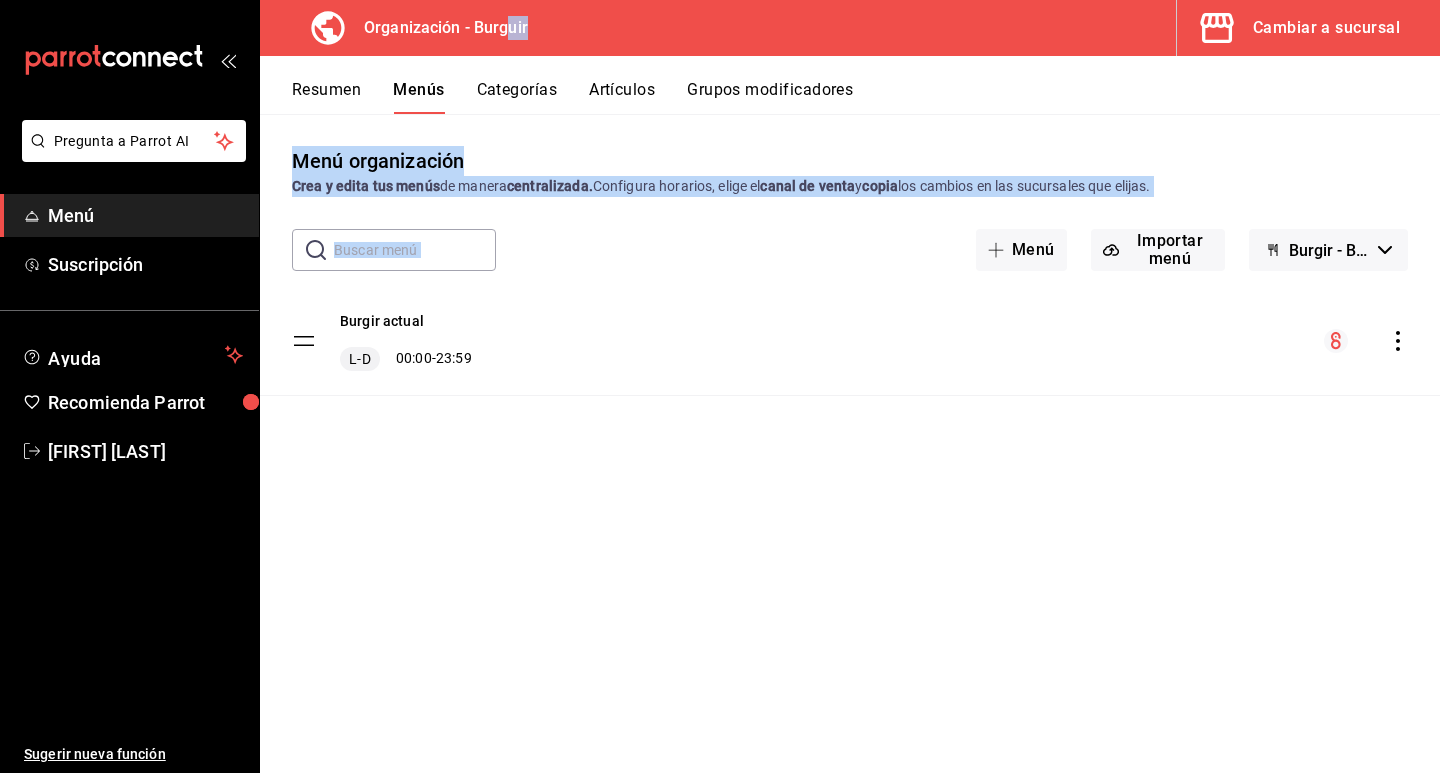 click on "Resumen" at bounding box center (326, 97) 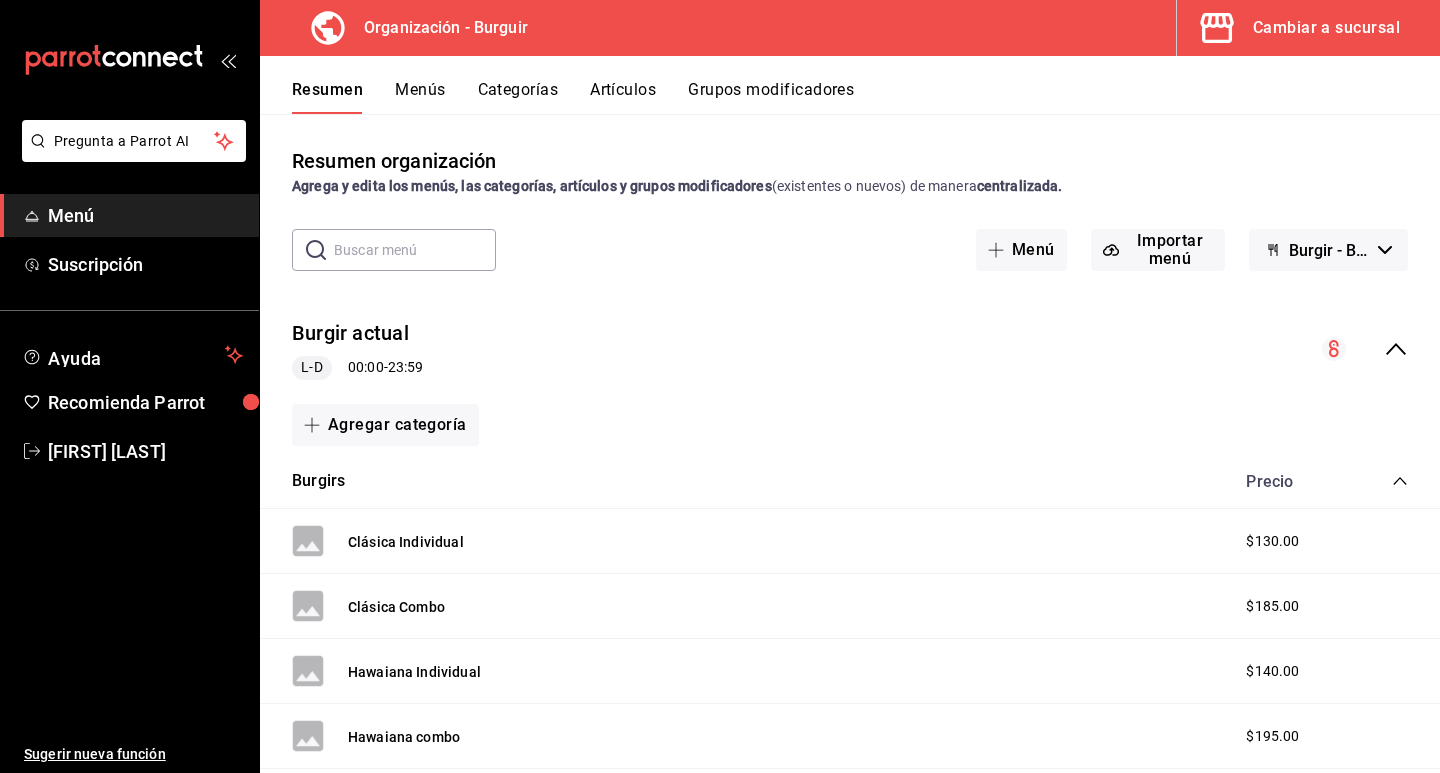 click on "Menús" at bounding box center [420, 97] 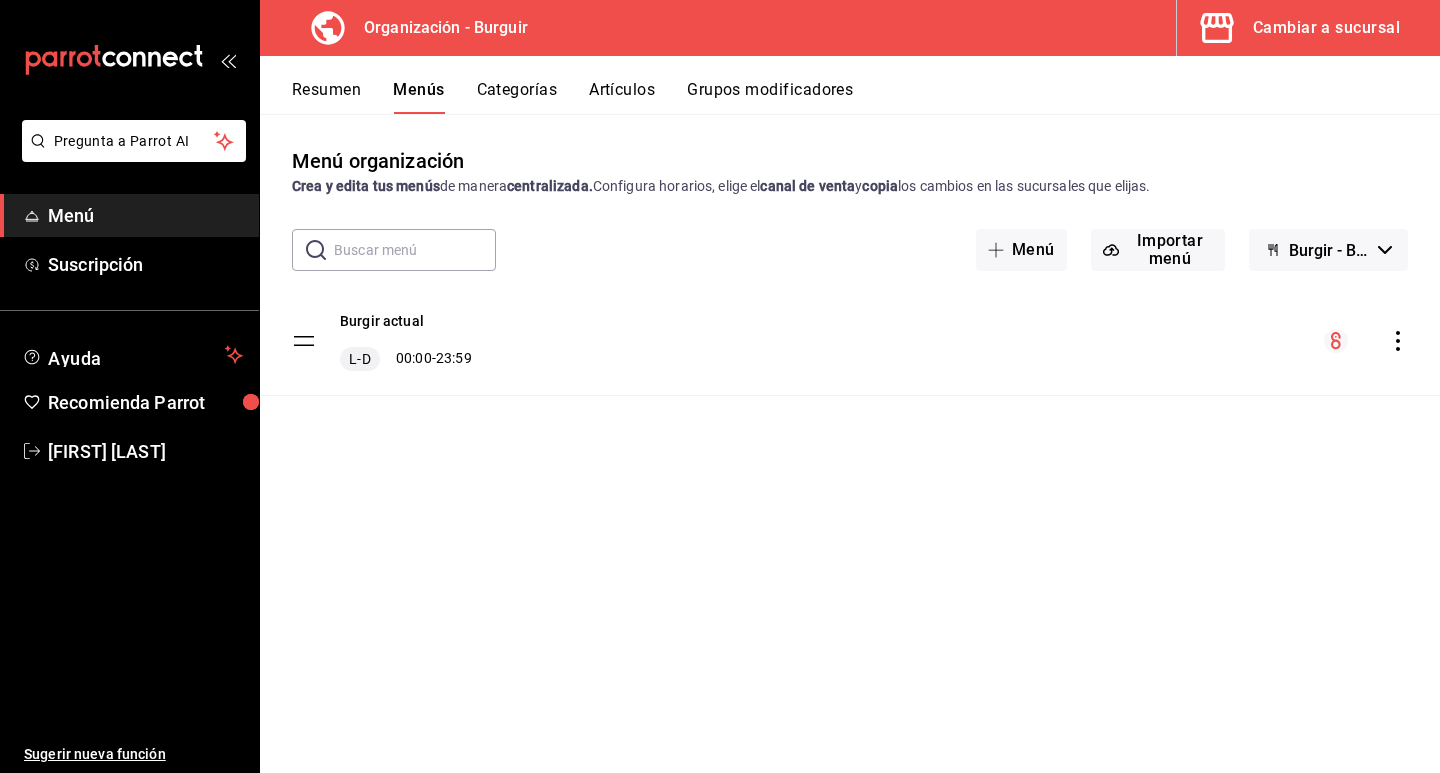 click 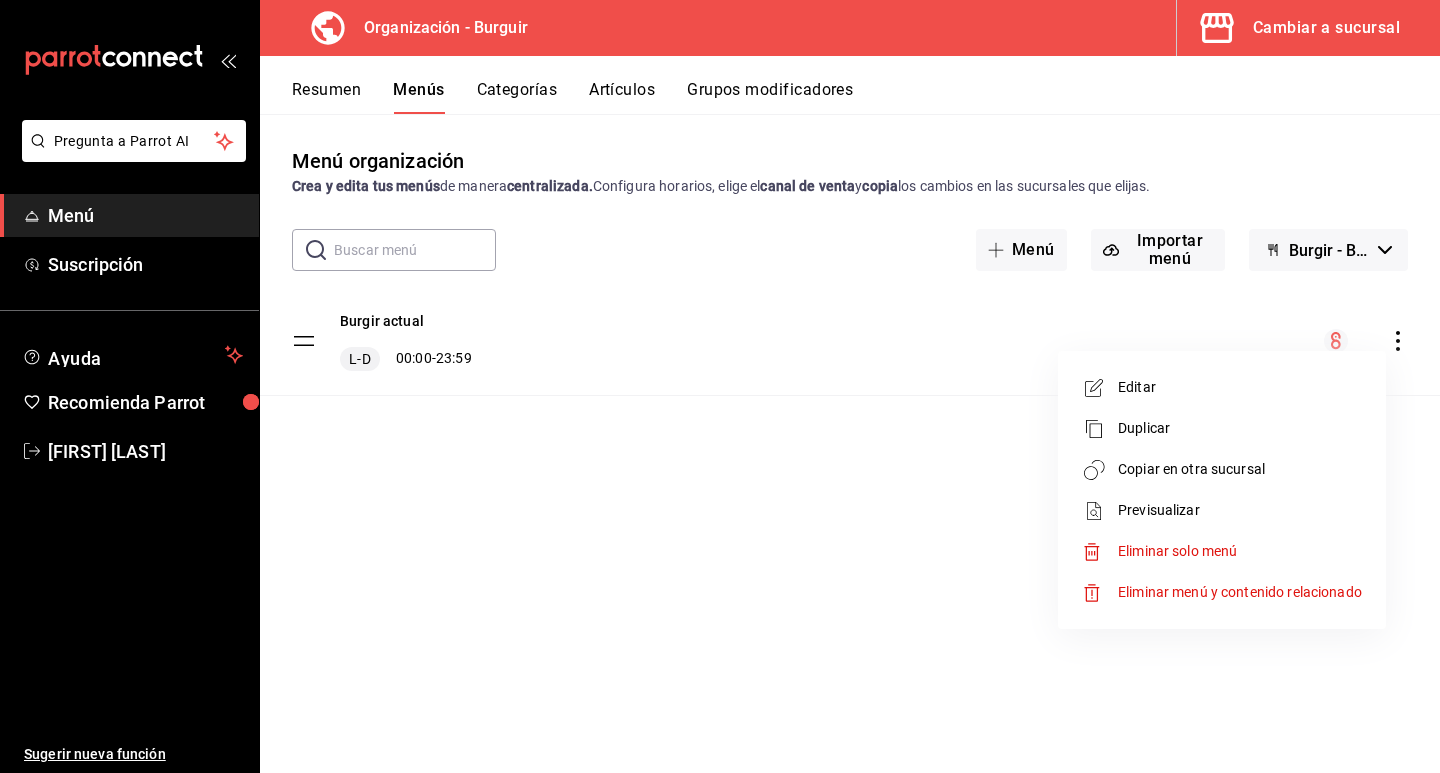 click on "Copiar en otra sucursal" at bounding box center (1240, 469) 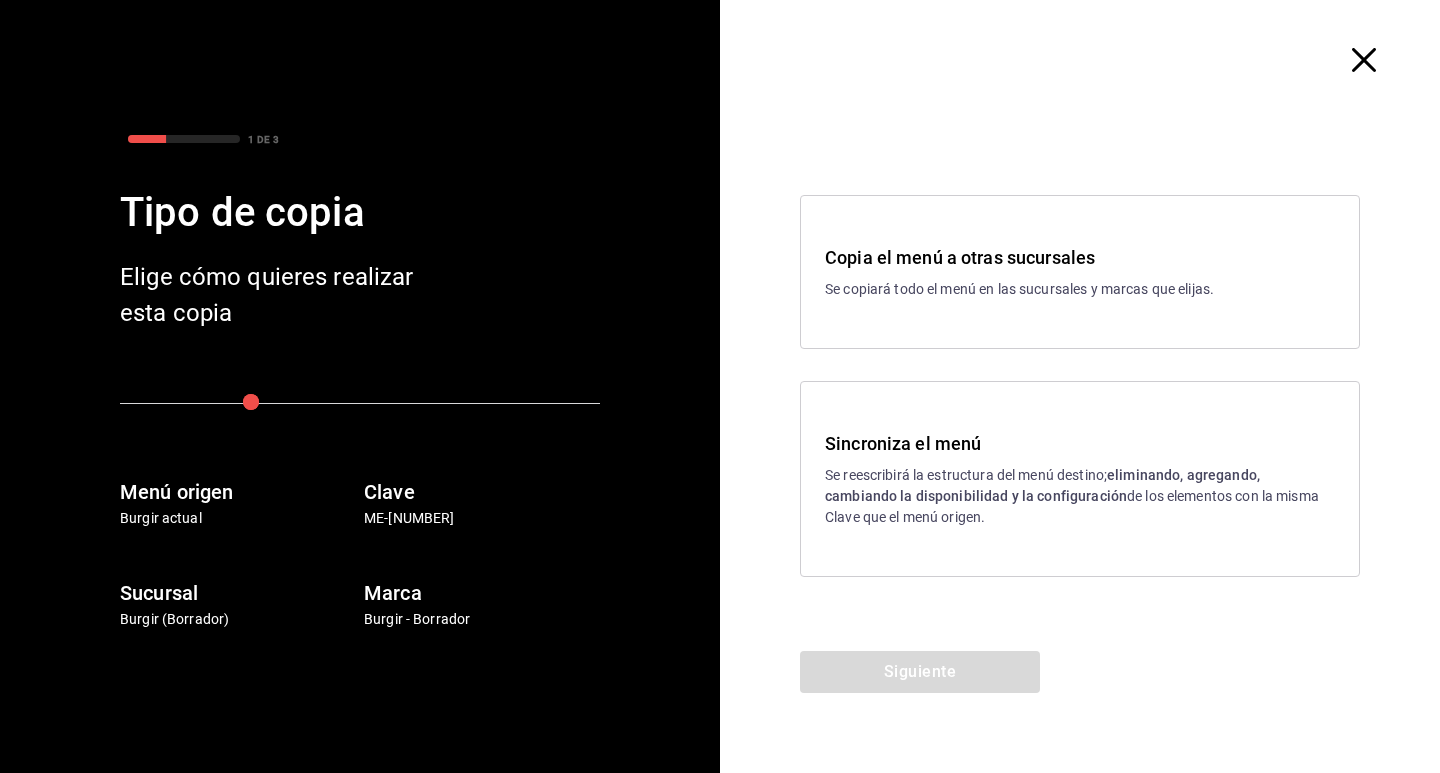 click on "Se reescribirá la estructura del menú destino;  eliminando, agregando, cambiando la disponibilidad y la configuración  de los elementos con la misma Clave que el menú origen." at bounding box center (1080, 496) 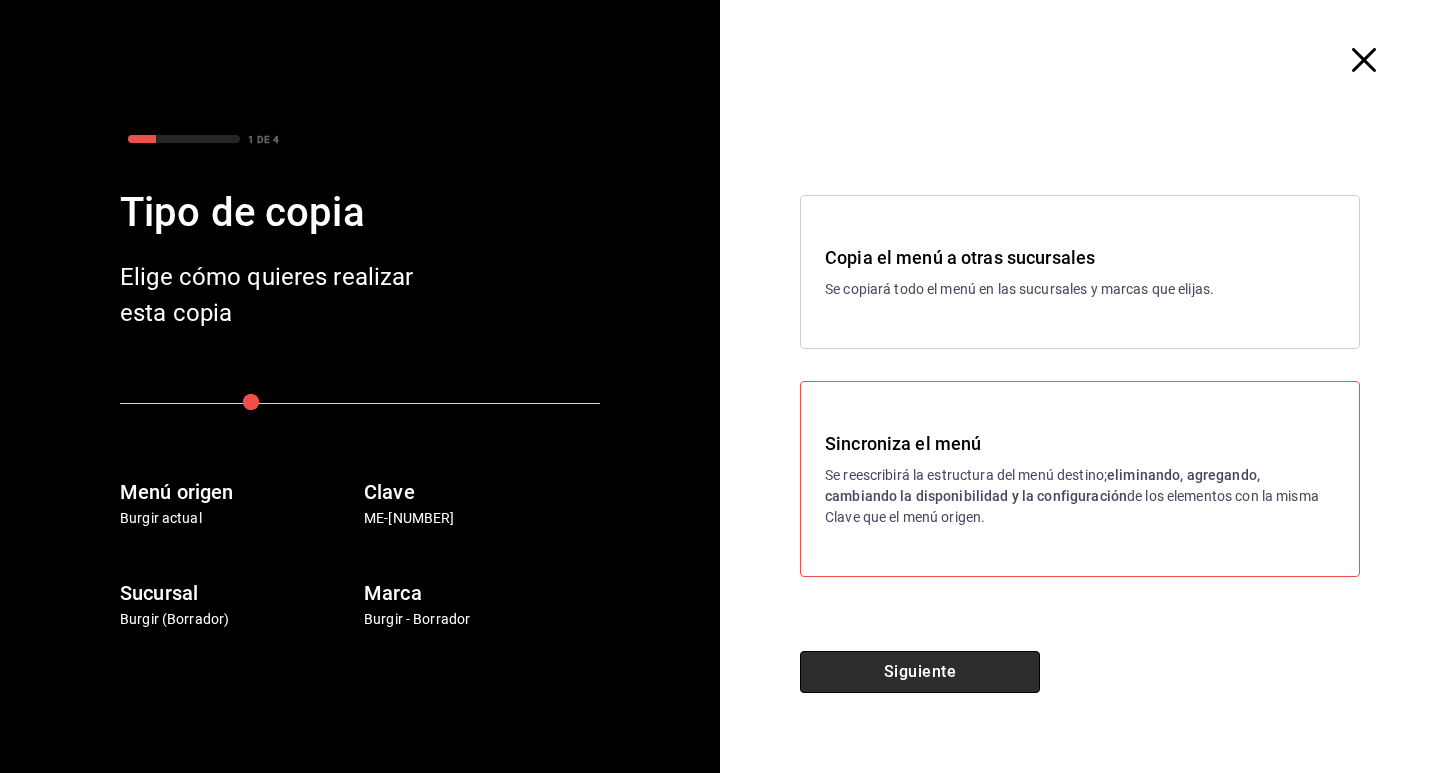 click on "Siguiente" at bounding box center [920, 672] 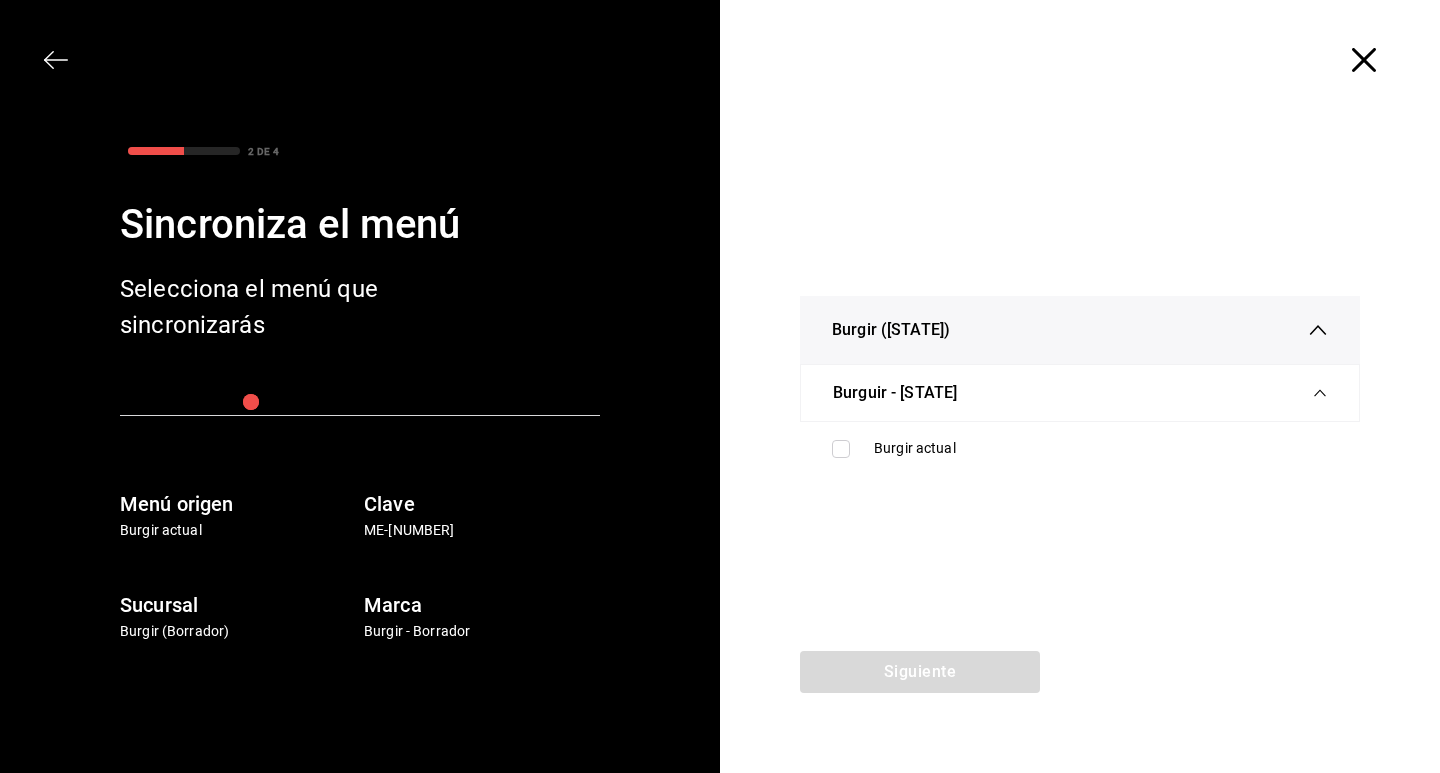click on "Burguir - [STATE]" at bounding box center (895, 393) 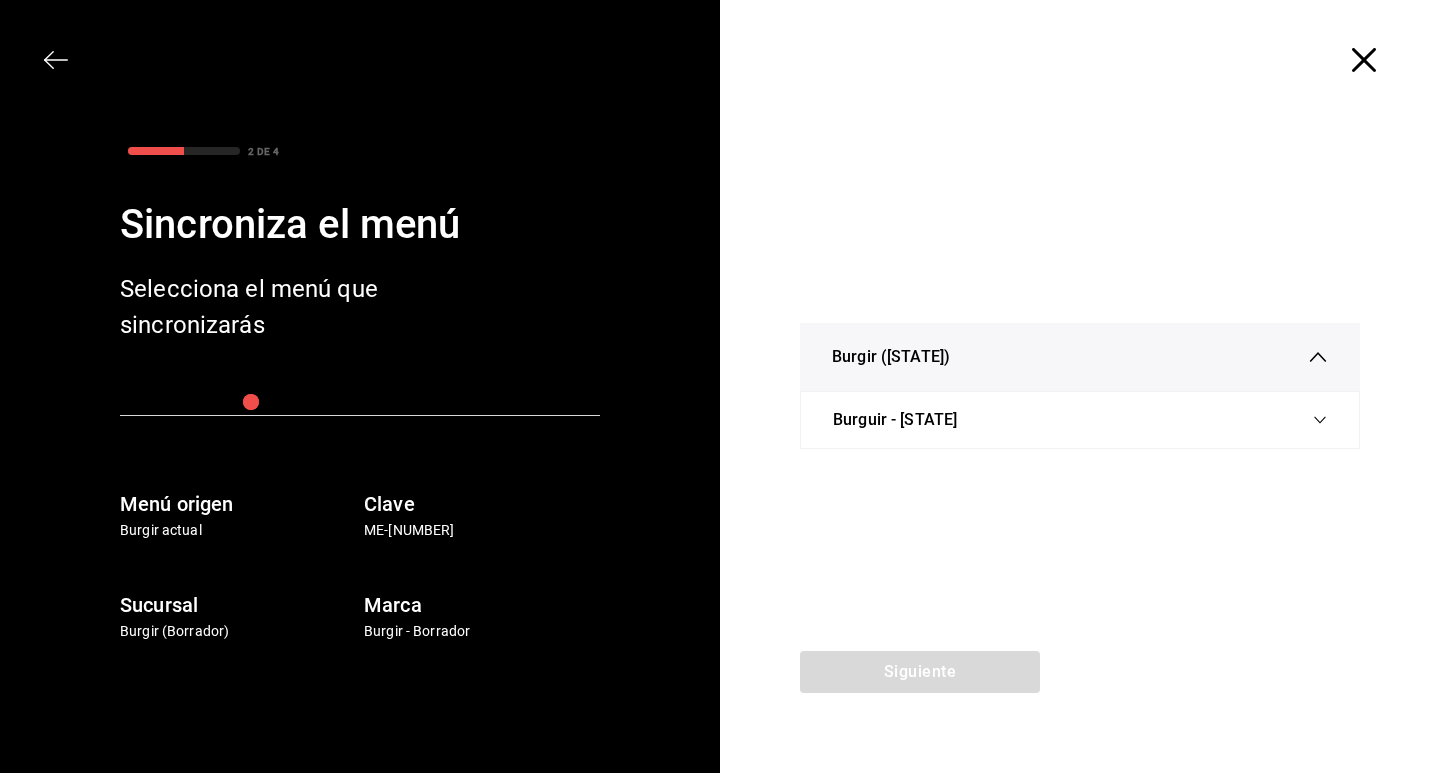 click on "Burguir - [STATE]" at bounding box center (895, 420) 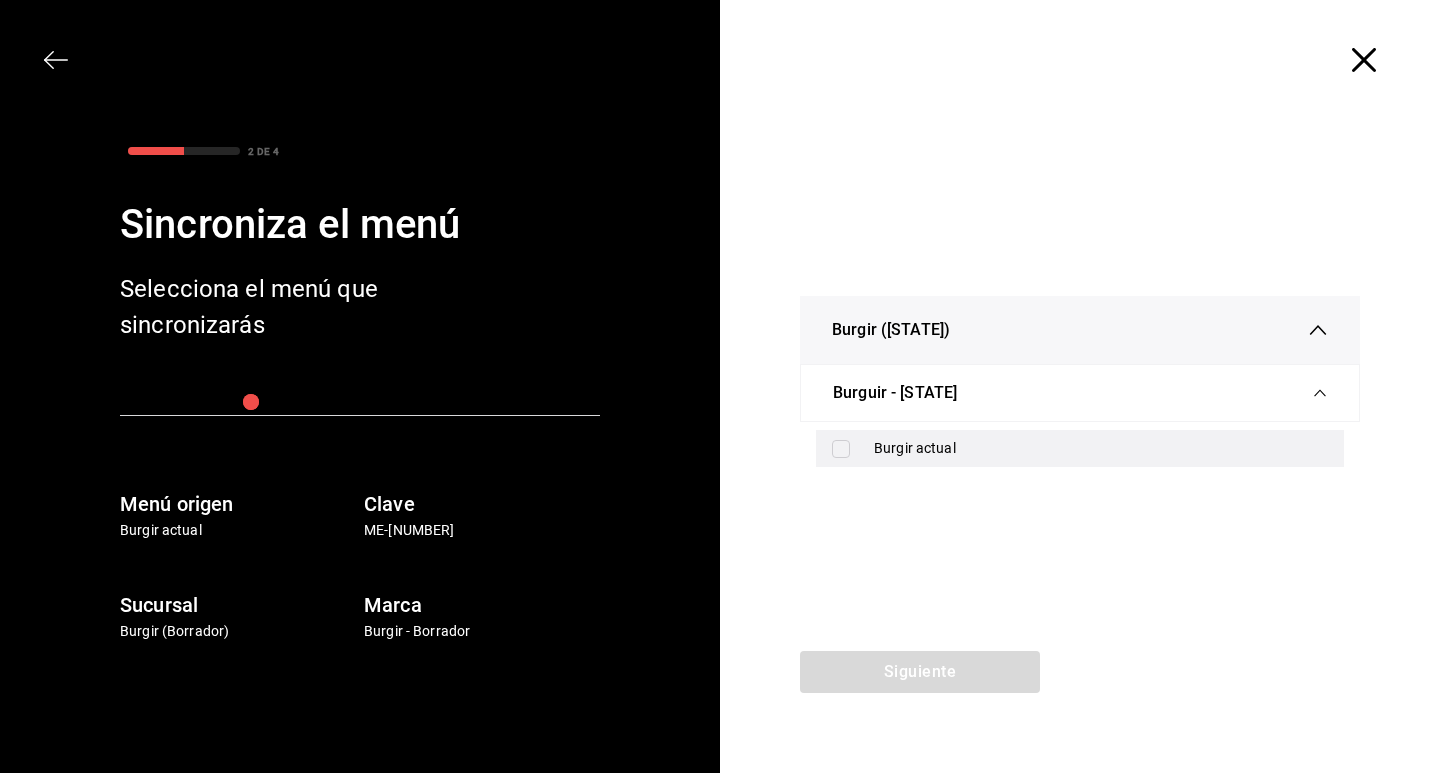 click on "Burgir actual" at bounding box center [1080, 448] 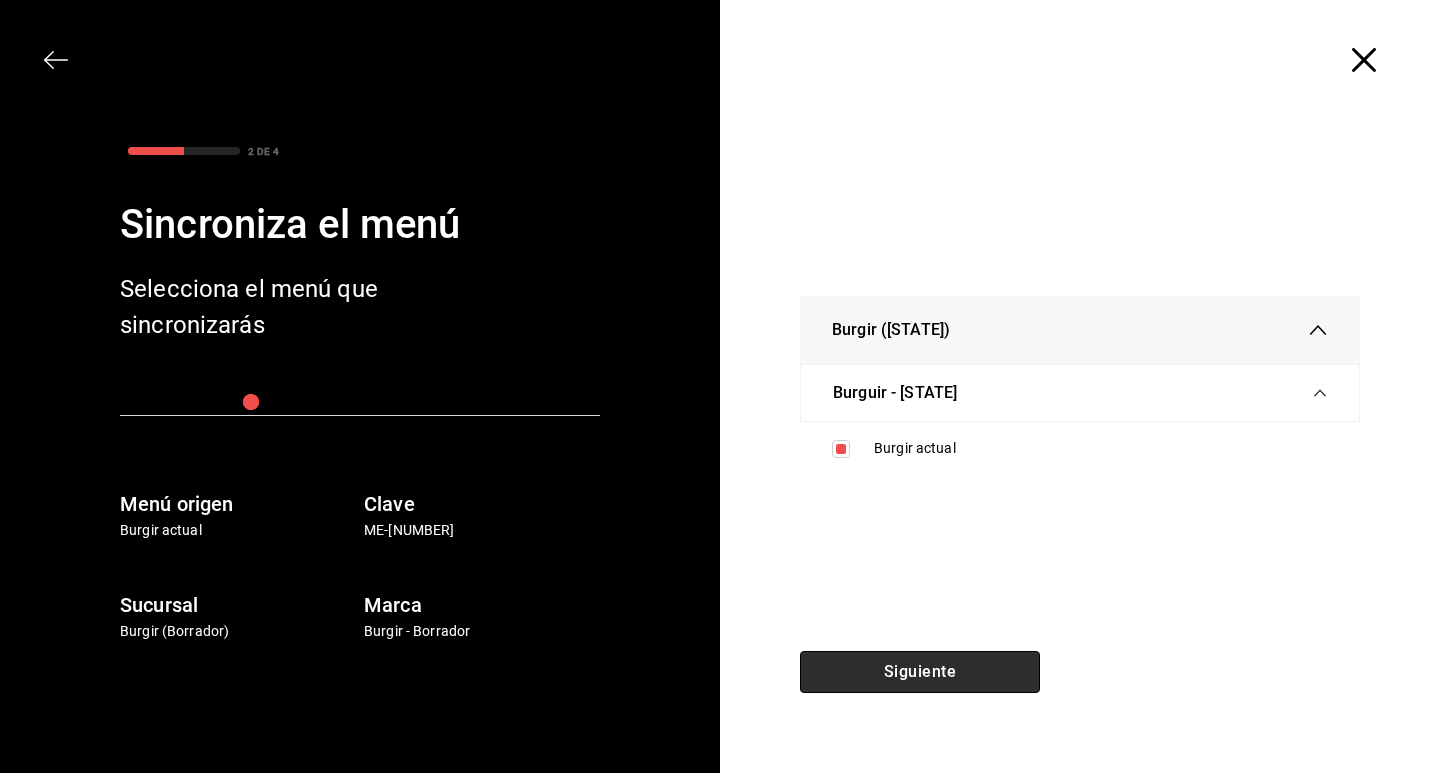 click on "Siguiente" at bounding box center [920, 672] 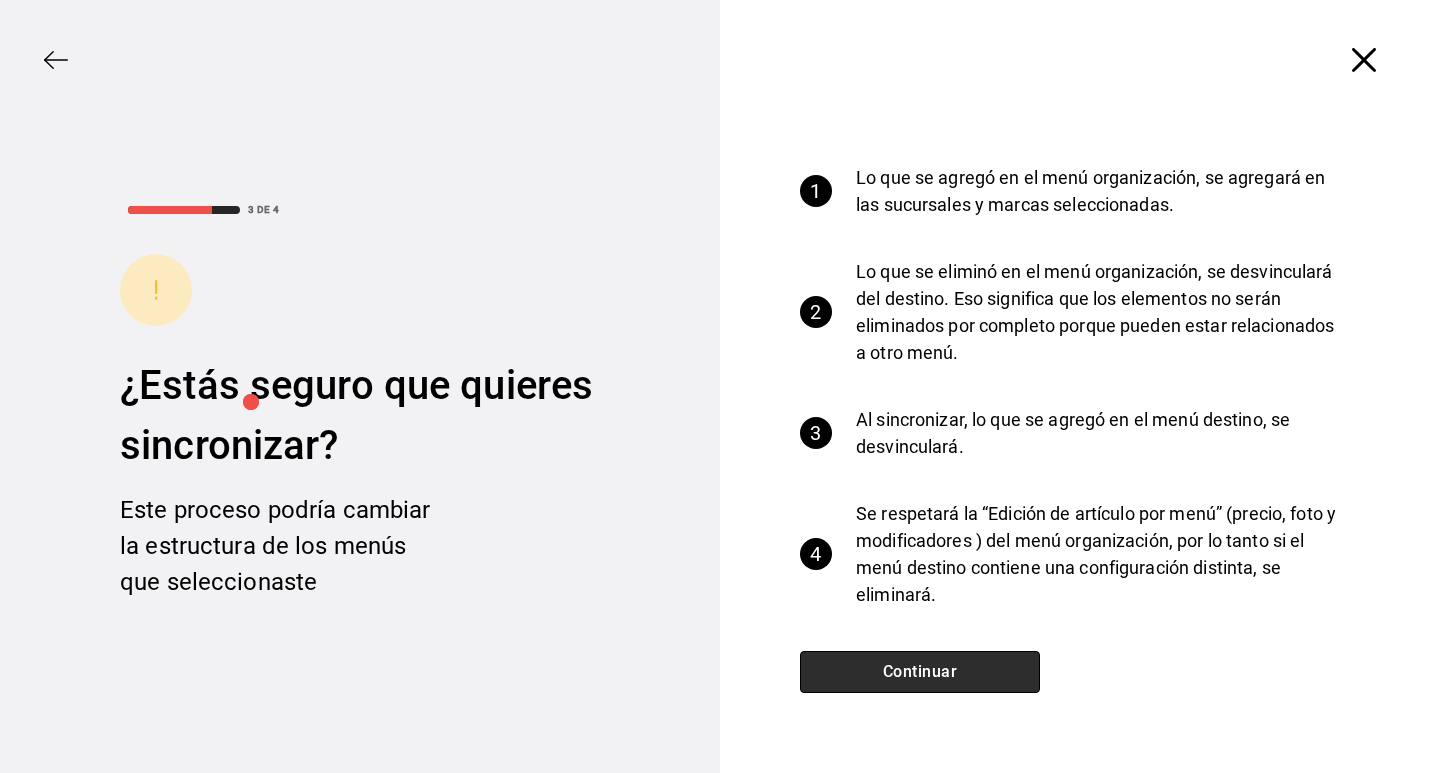 click on "Continuar" at bounding box center [920, 672] 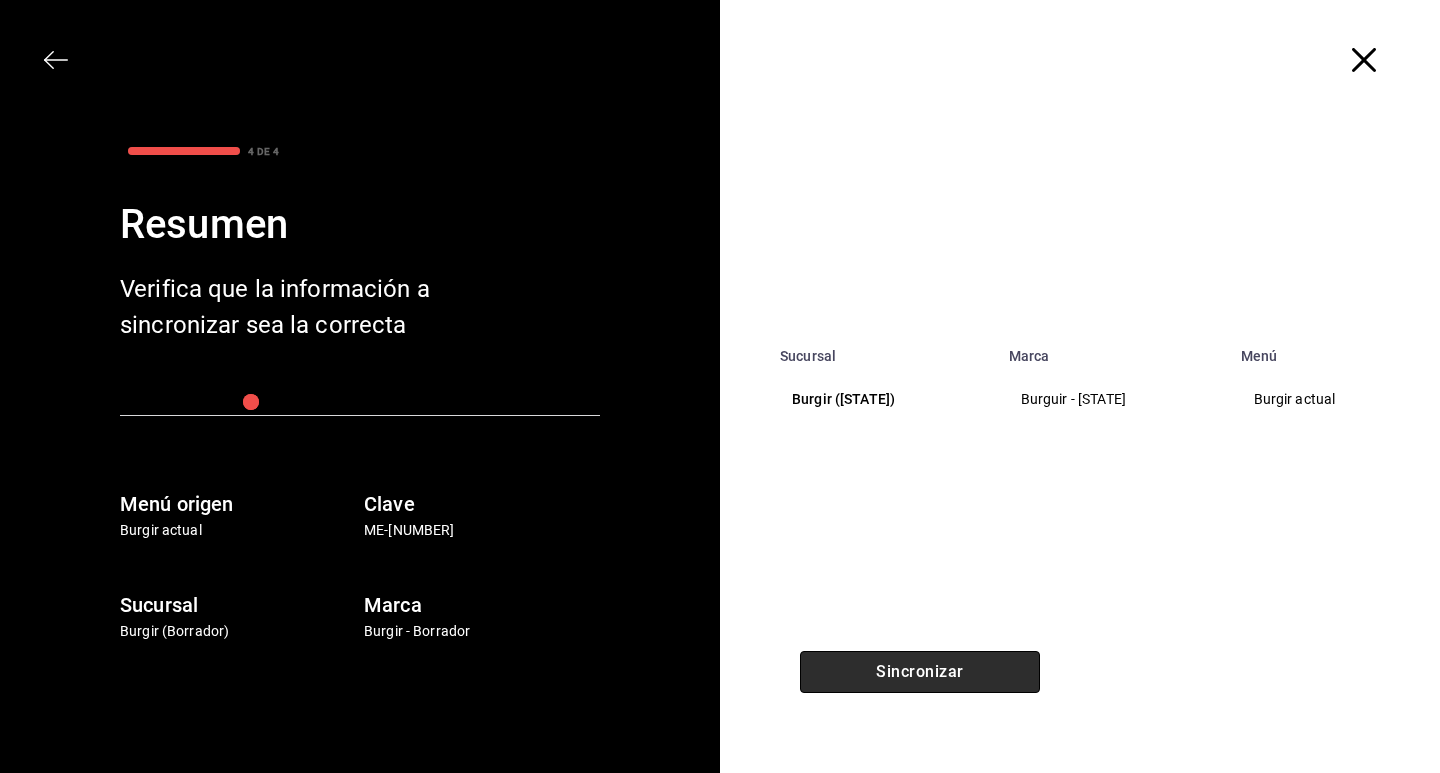 click on "Sincronizar" at bounding box center (920, 672) 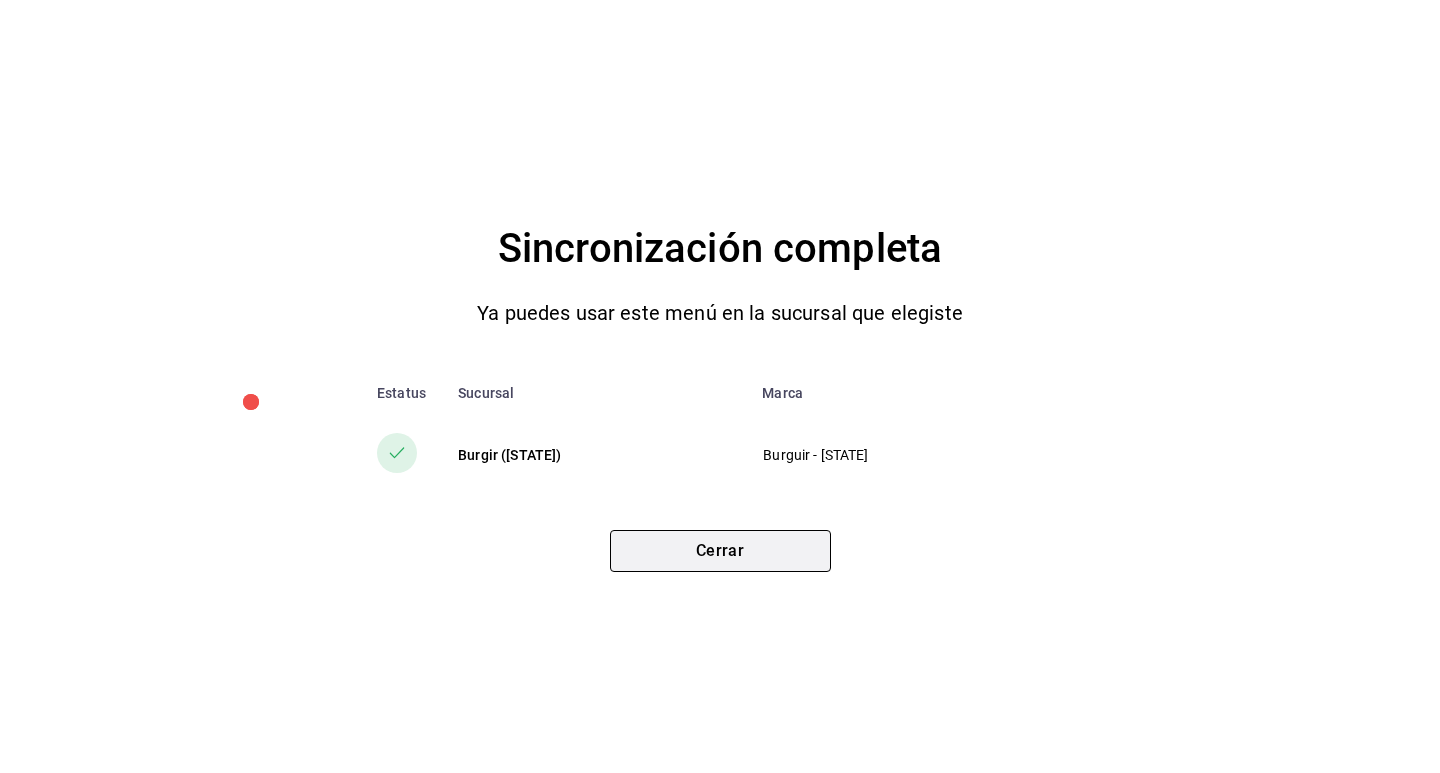 click on "Cerrar" at bounding box center (720, 551) 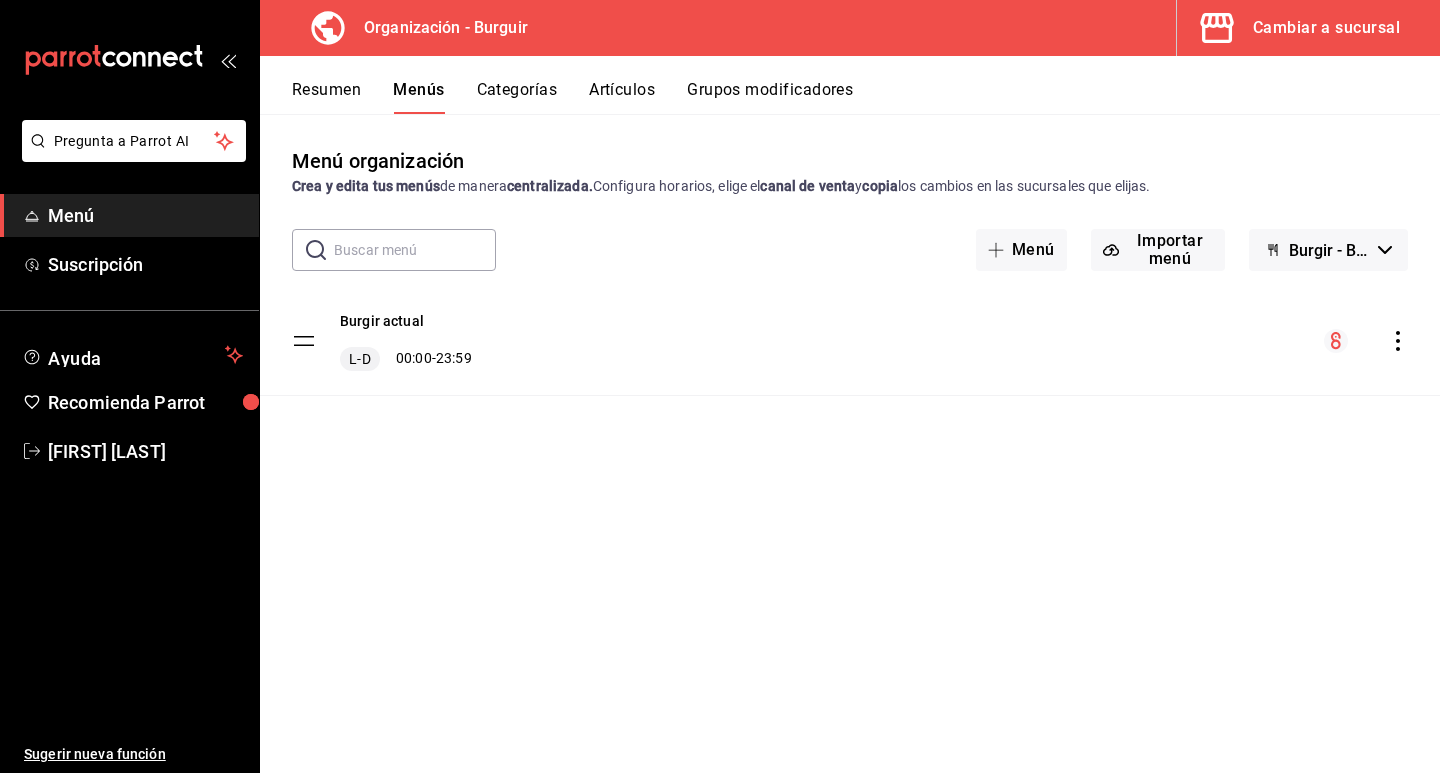 click on "Menú" at bounding box center [129, 215] 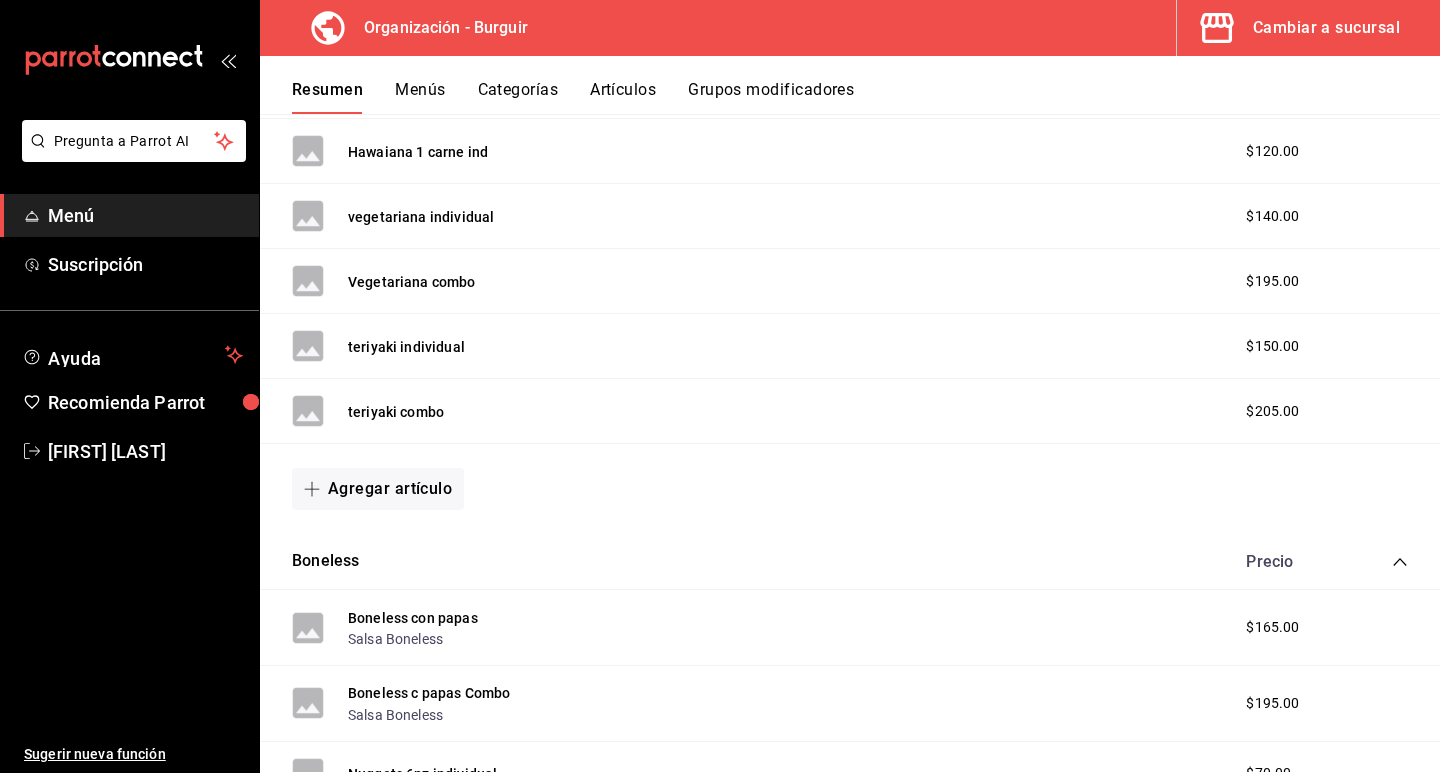 scroll, scrollTop: 2416, scrollLeft: 0, axis: vertical 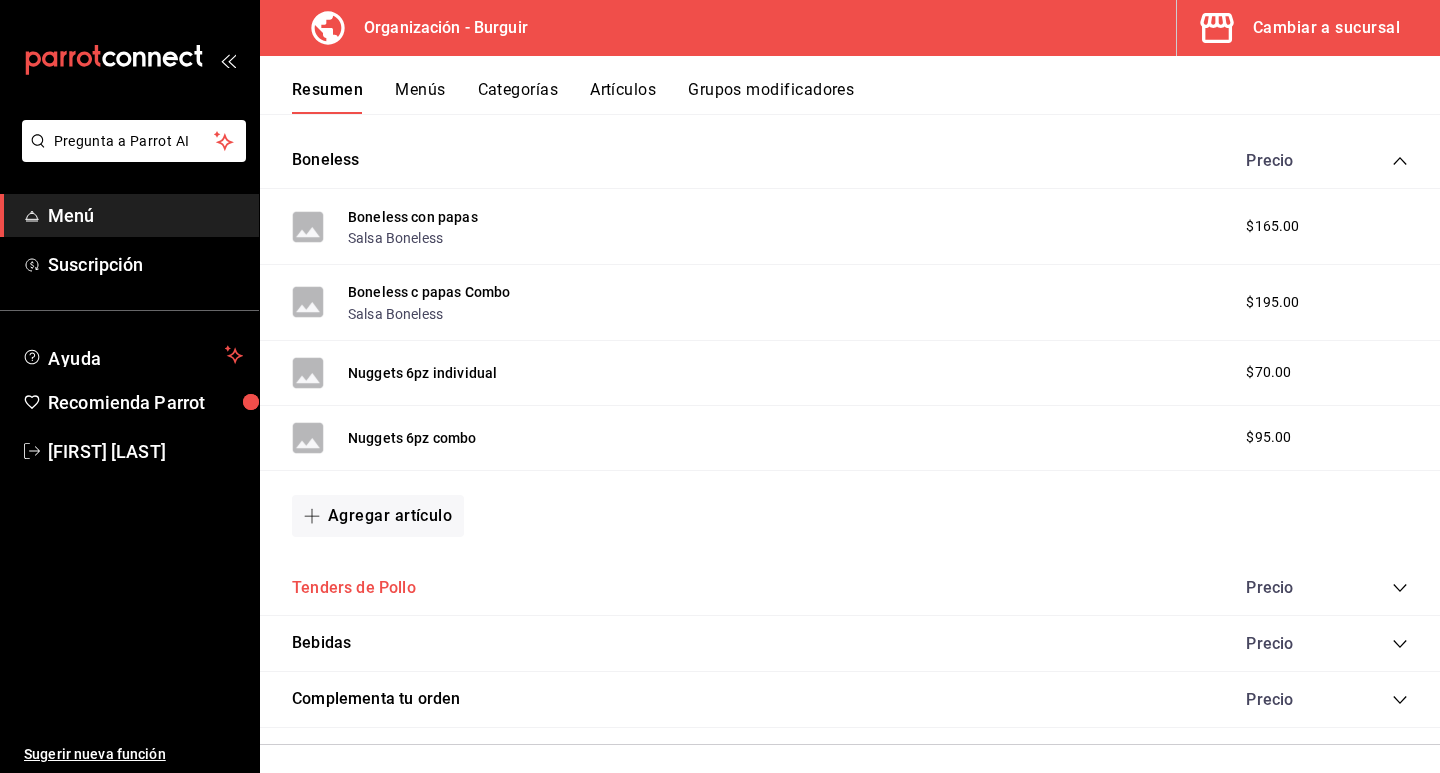 click on "Tenders de Pollo" at bounding box center (354, 588) 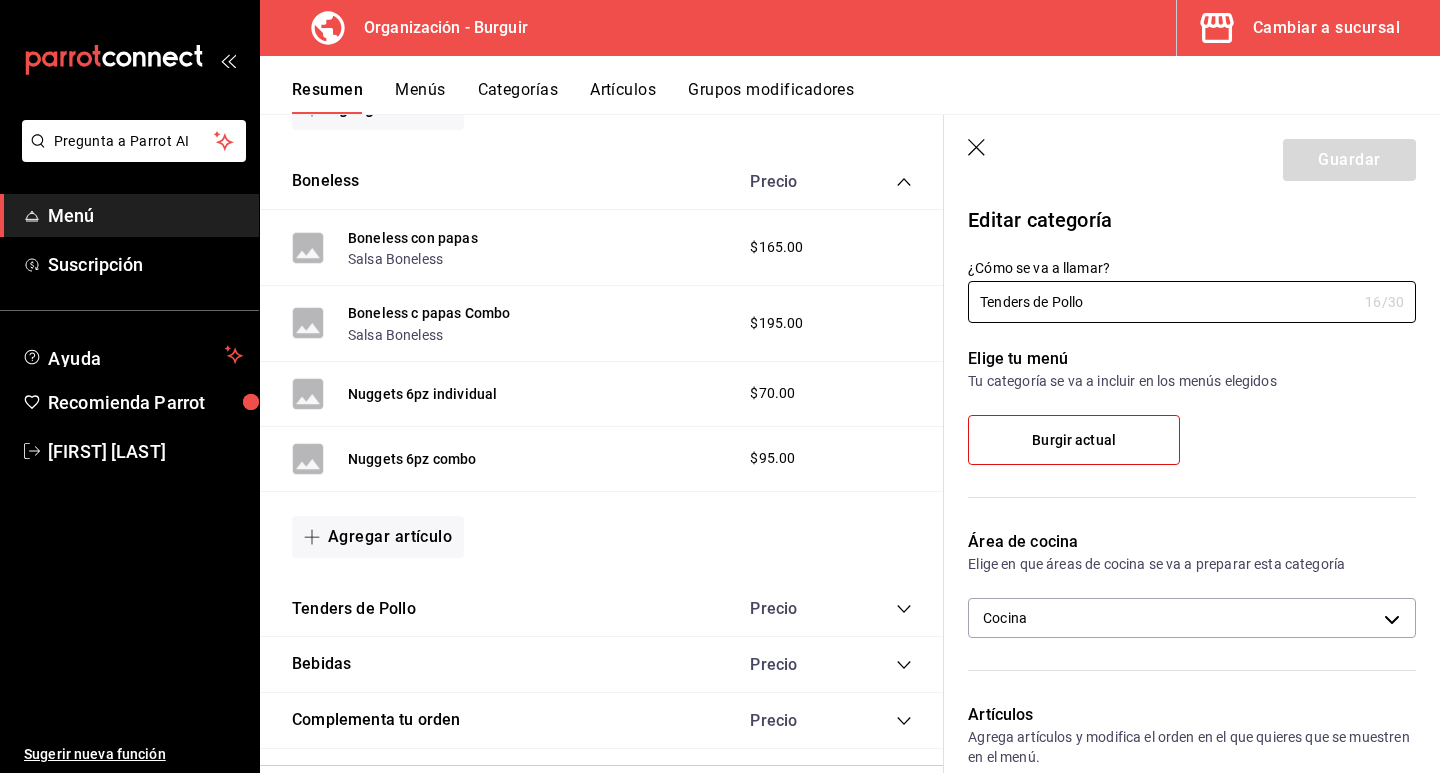 click on "Nuggets 6pz individual $70.00" at bounding box center (602, 394) 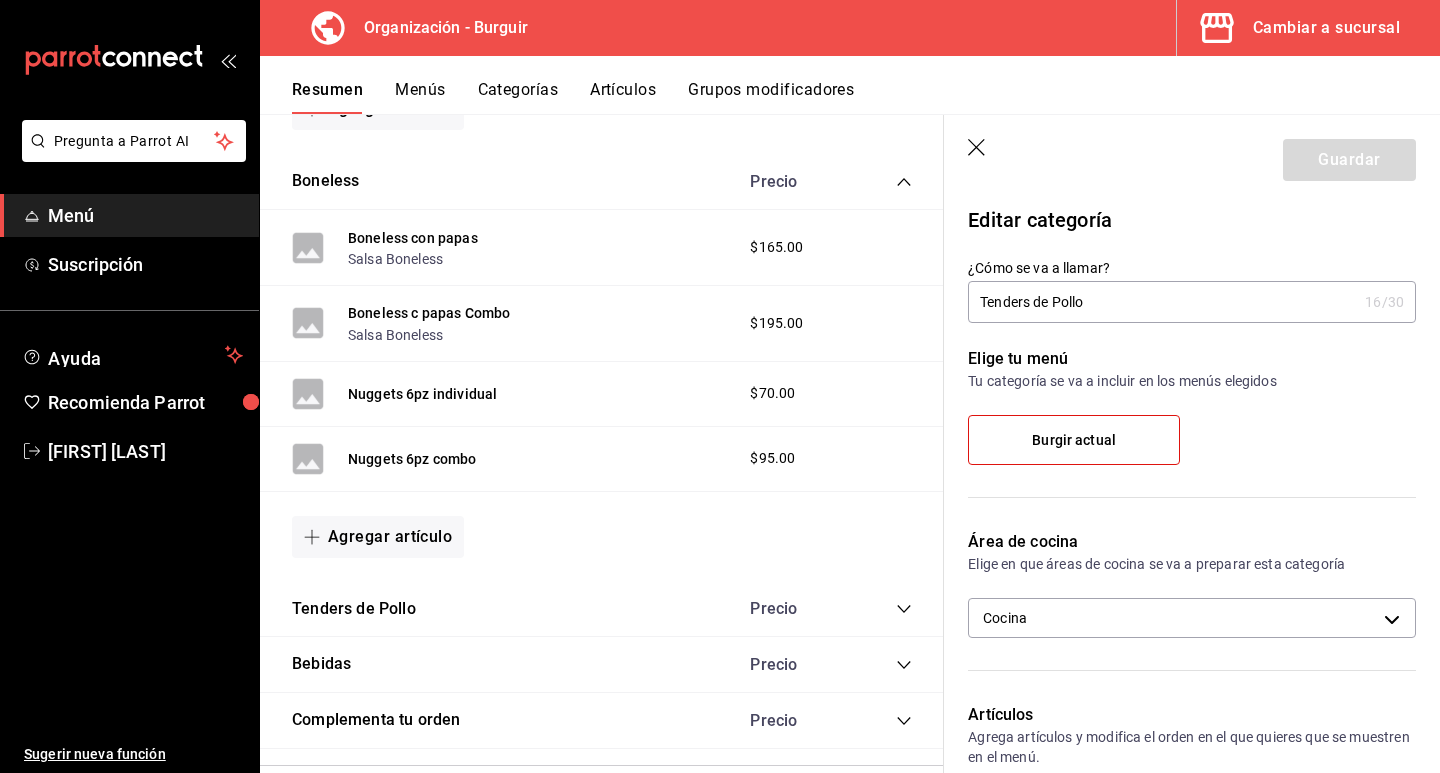 click on "$70.00" at bounding box center [772, 393] 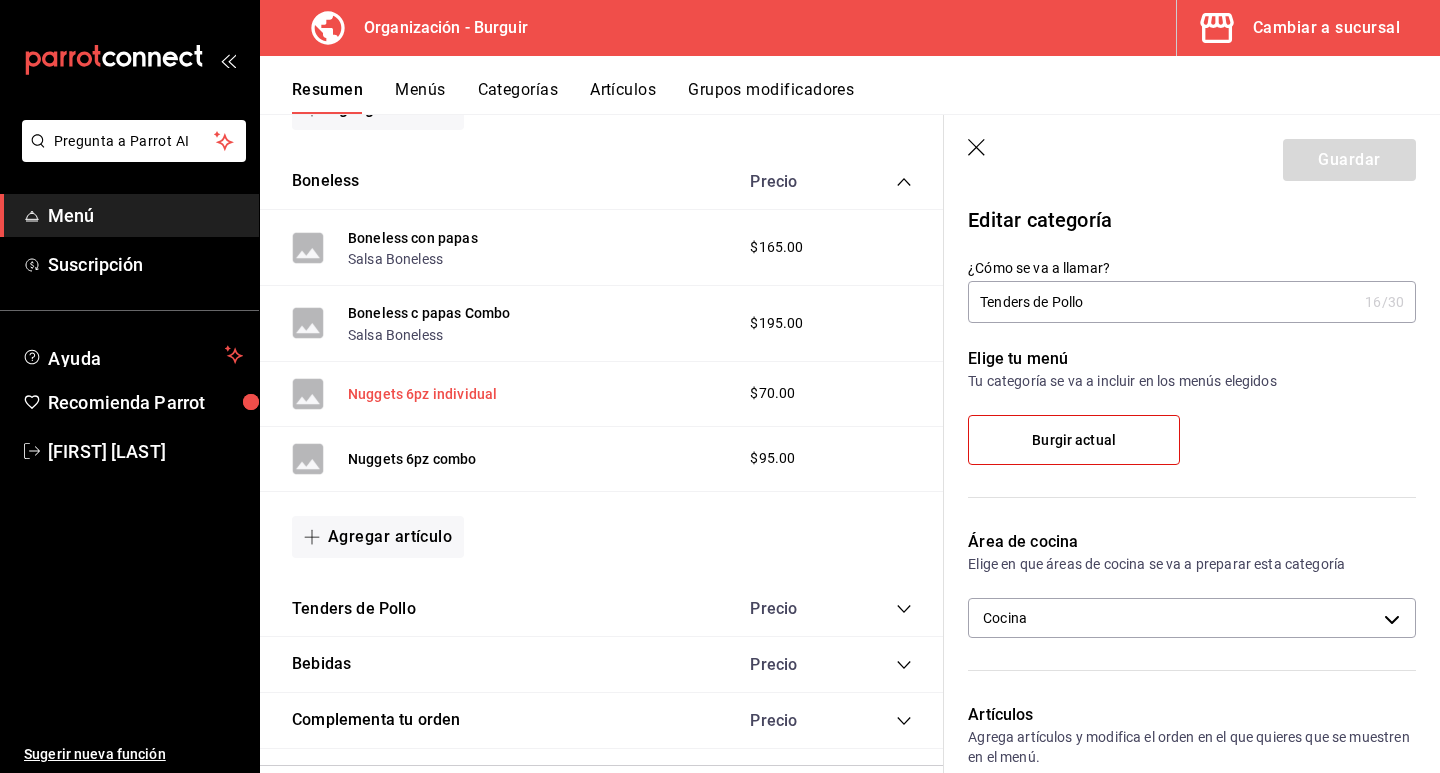click on "Nuggets 6pz individual" at bounding box center [422, 394] 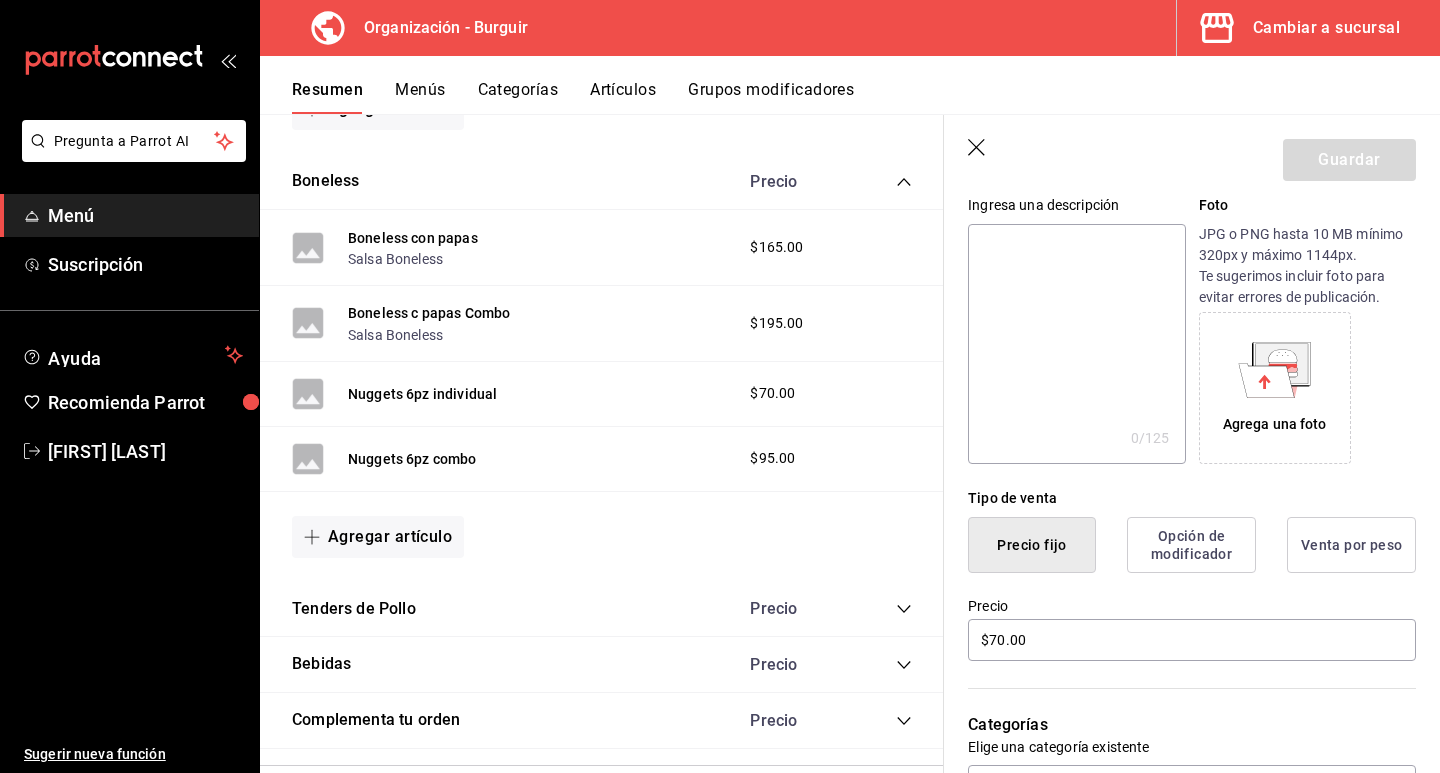 scroll, scrollTop: 195, scrollLeft: 0, axis: vertical 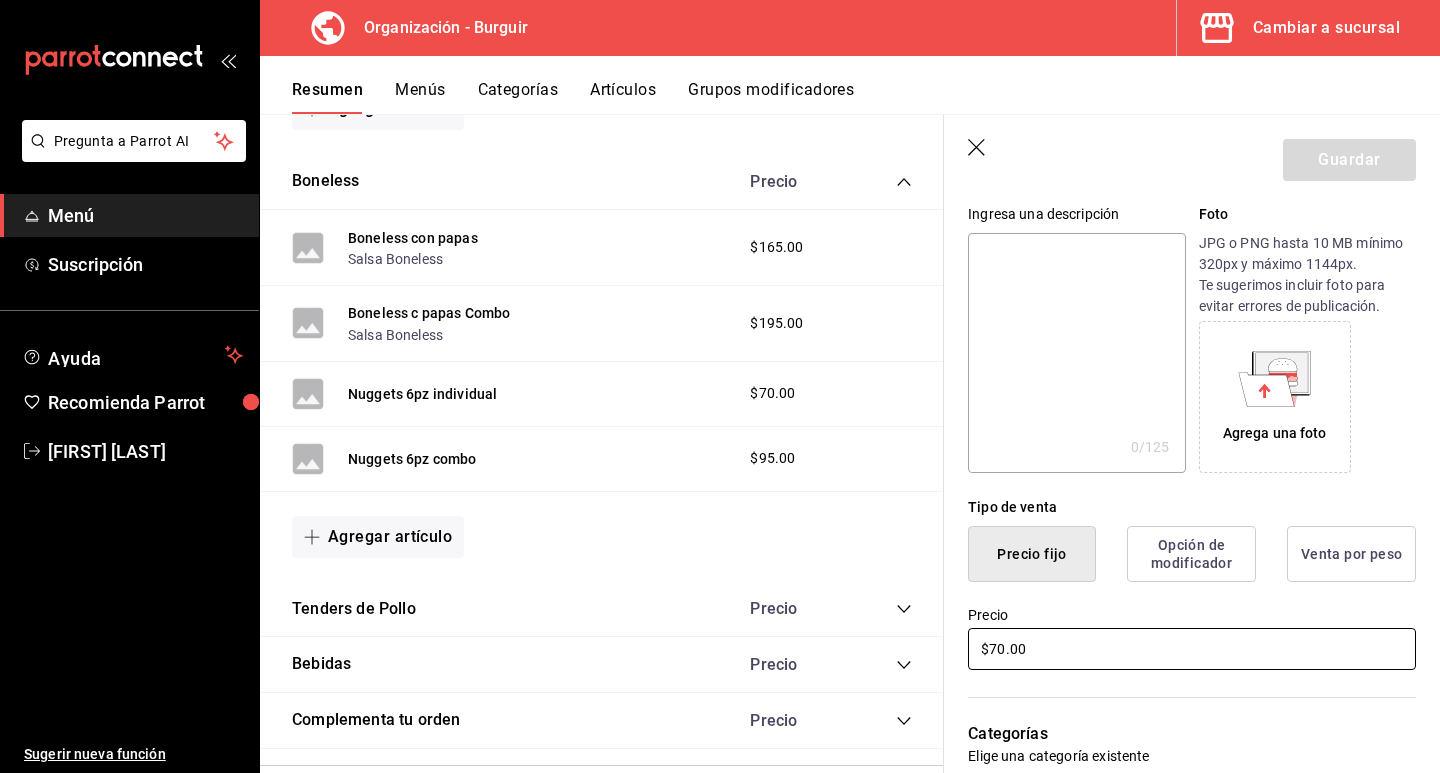 click on "$70.00" at bounding box center (1192, 649) 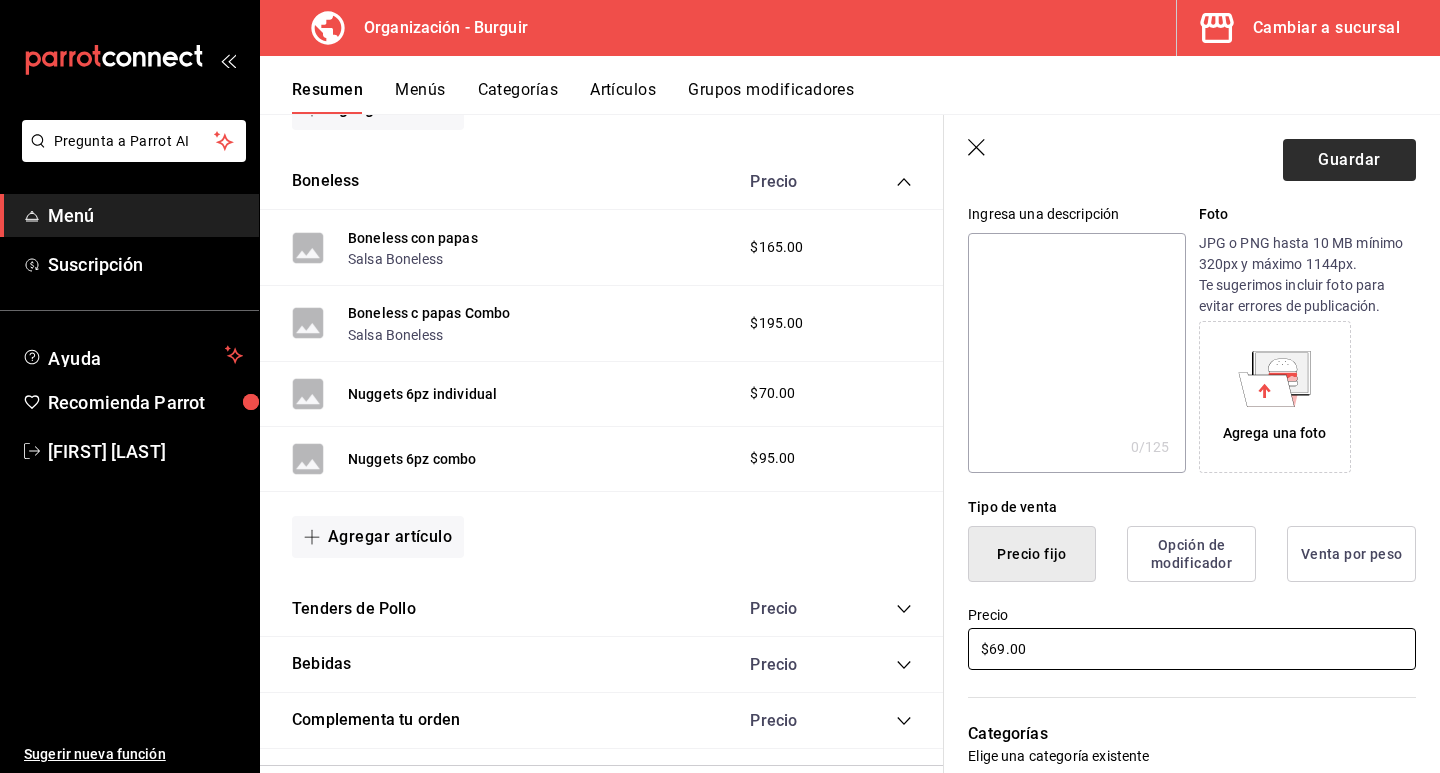 type on "$69.00" 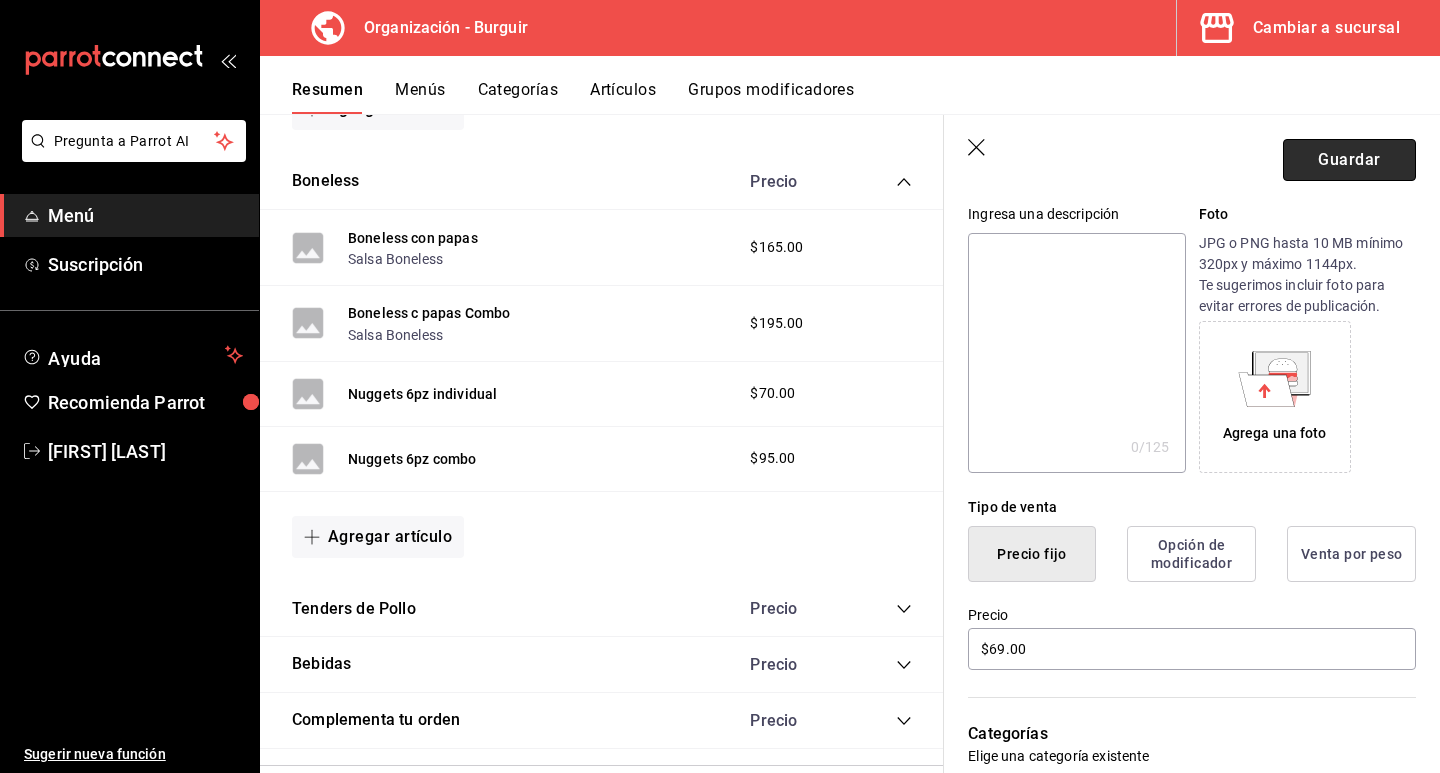 click on "Guardar" at bounding box center (1349, 160) 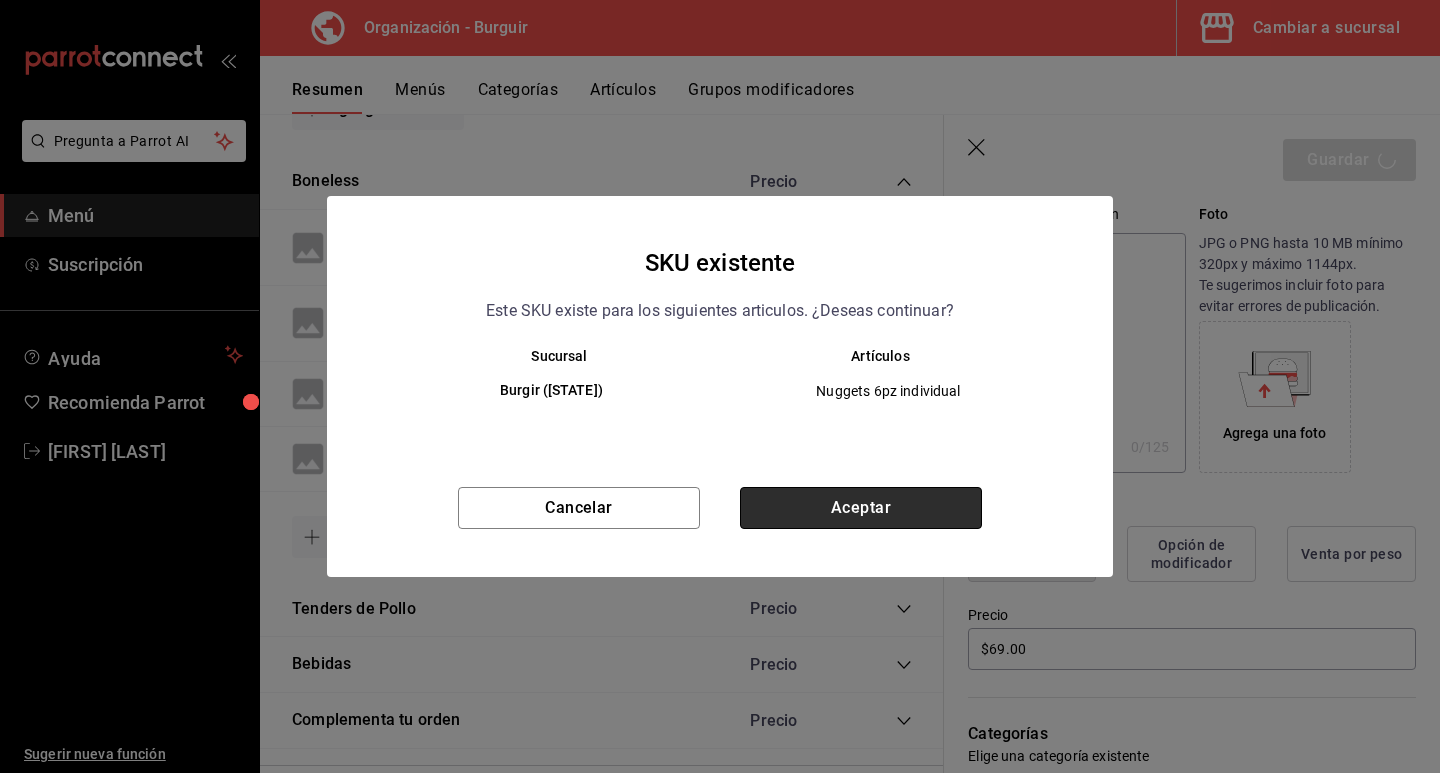 click on "Aceptar" at bounding box center [861, 508] 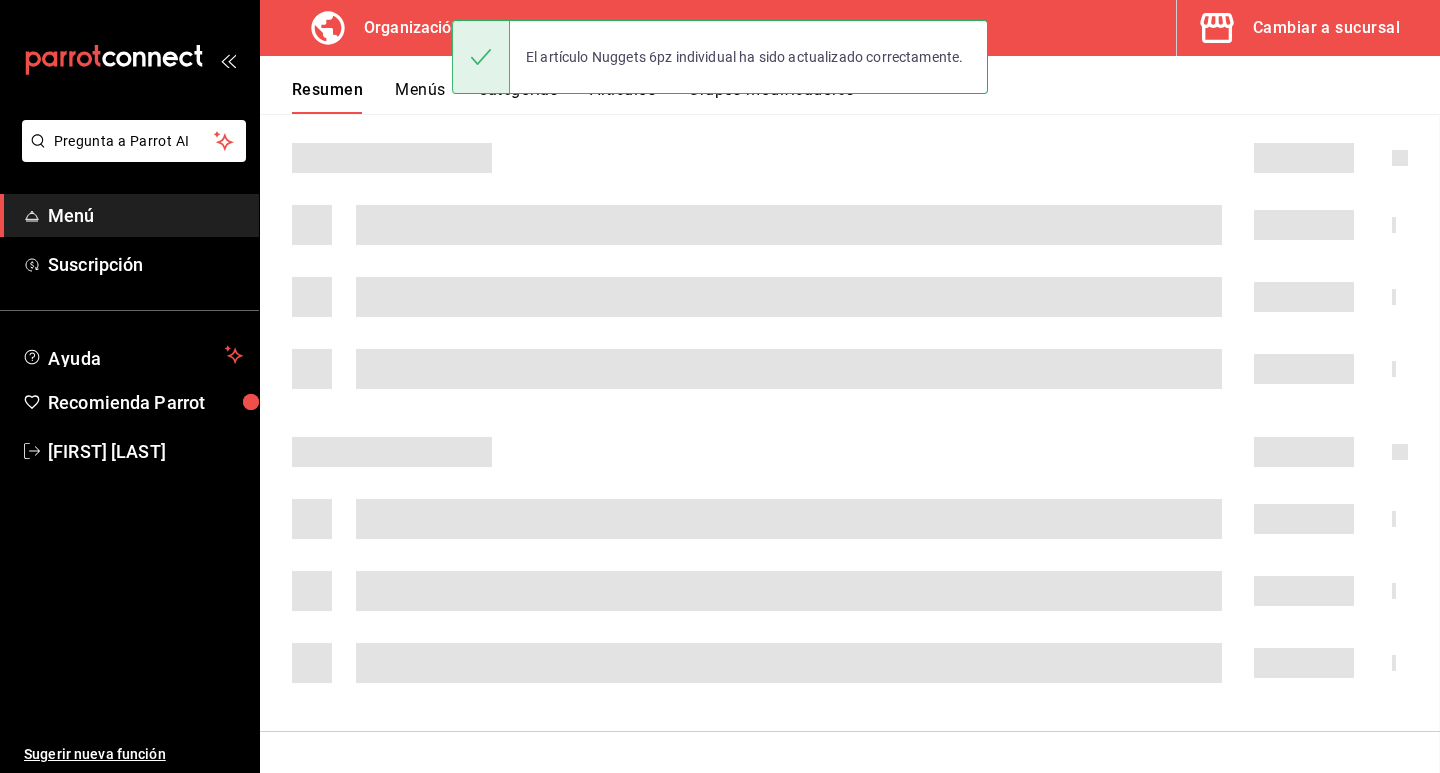 scroll, scrollTop: 0, scrollLeft: 0, axis: both 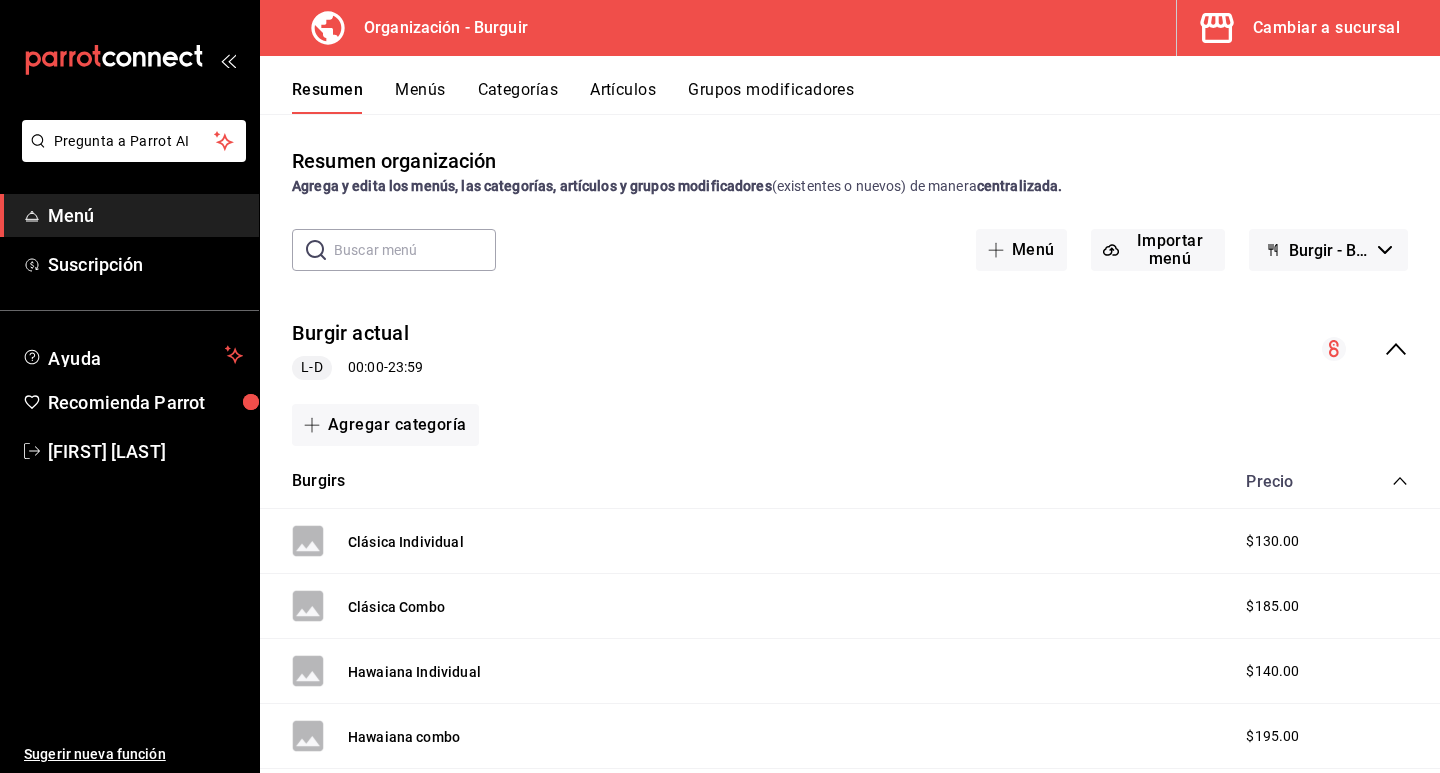 click on "Grupos modificadores" at bounding box center [771, 97] 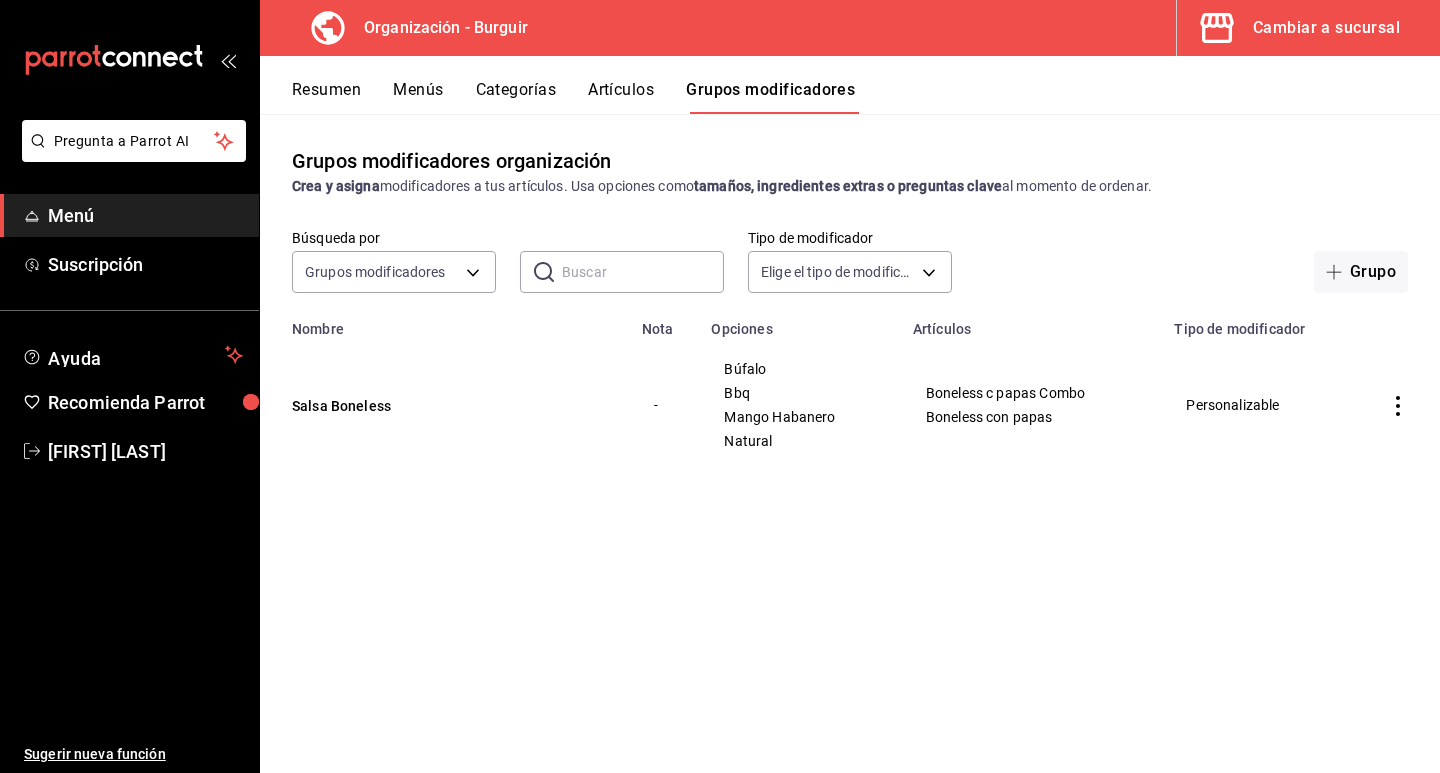 click on "Menús" at bounding box center [418, 97] 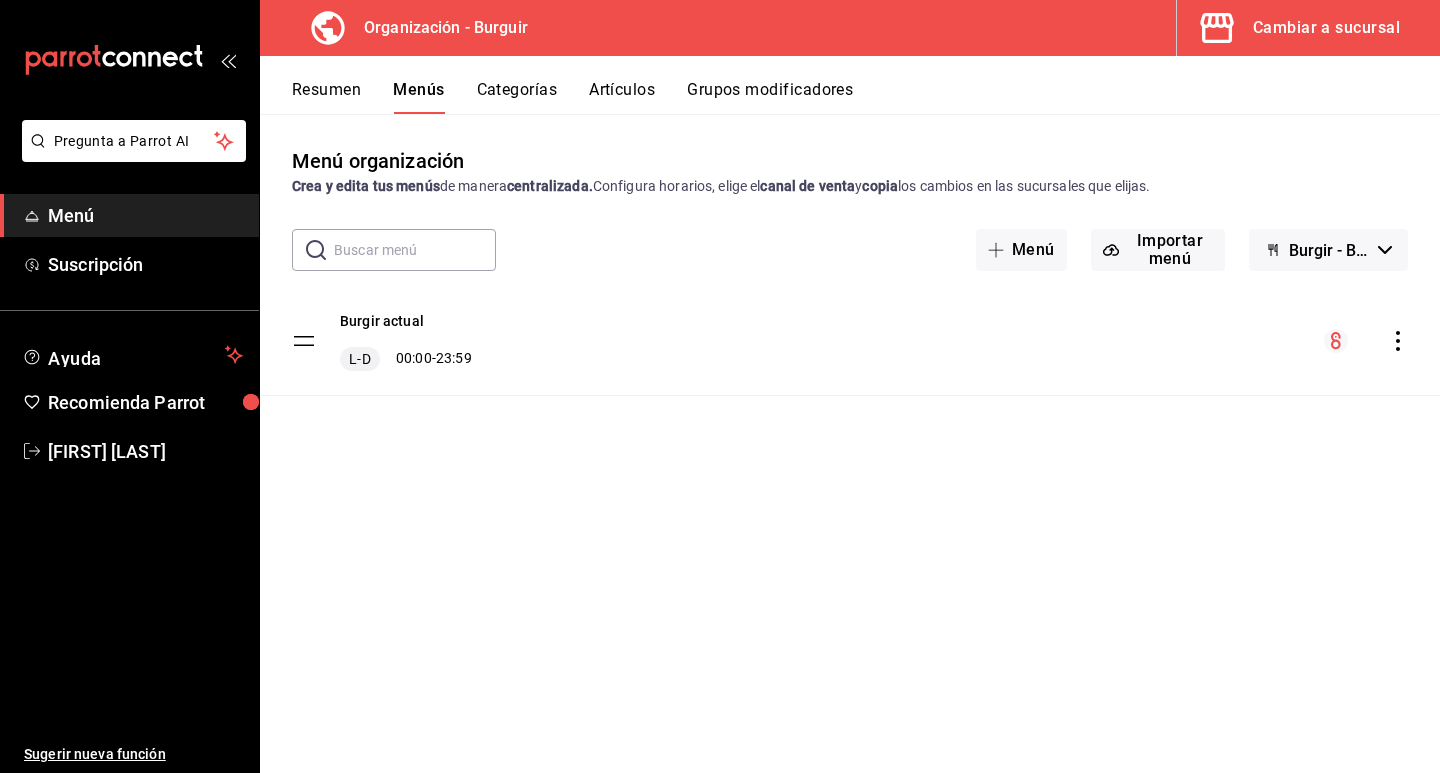 click on "Resumen" at bounding box center (326, 97) 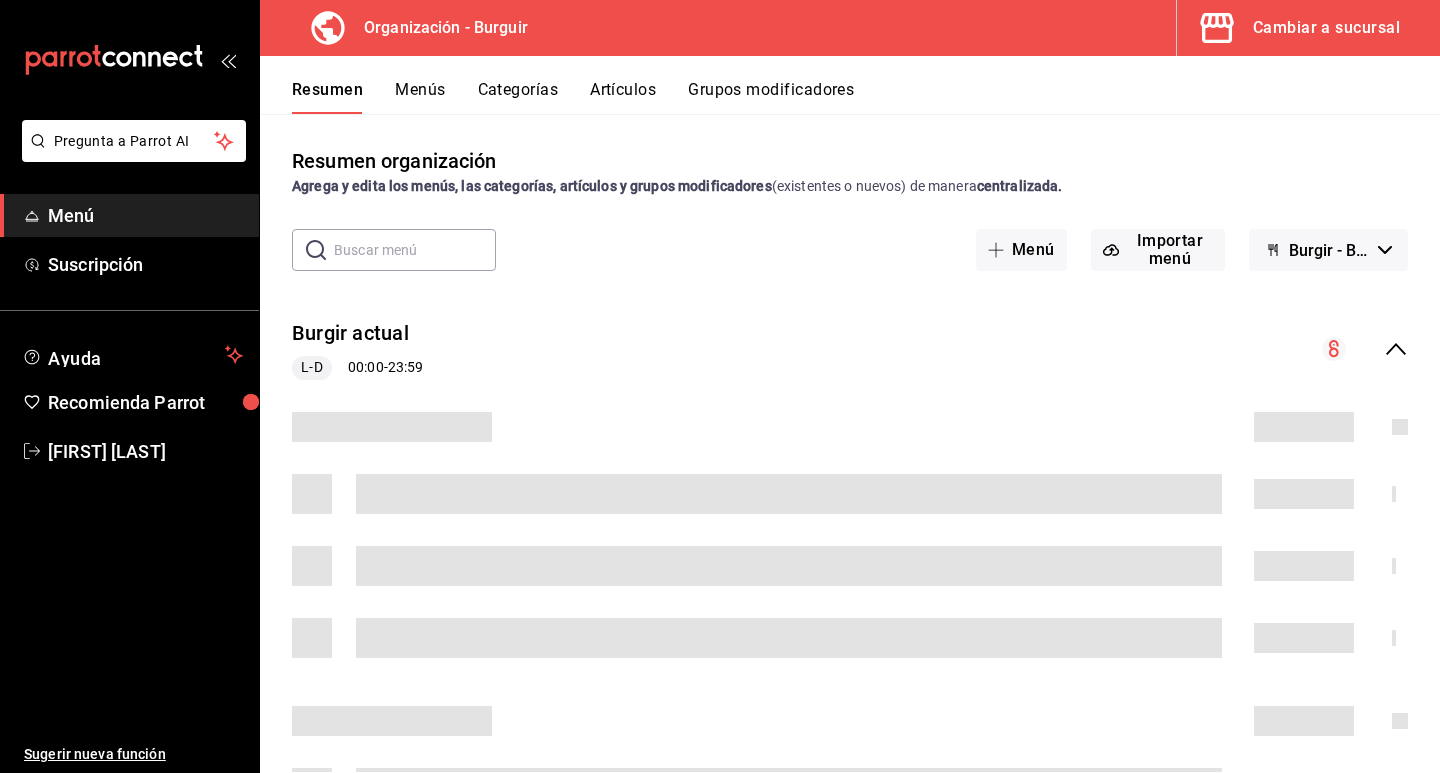 click on "Menús" at bounding box center [420, 97] 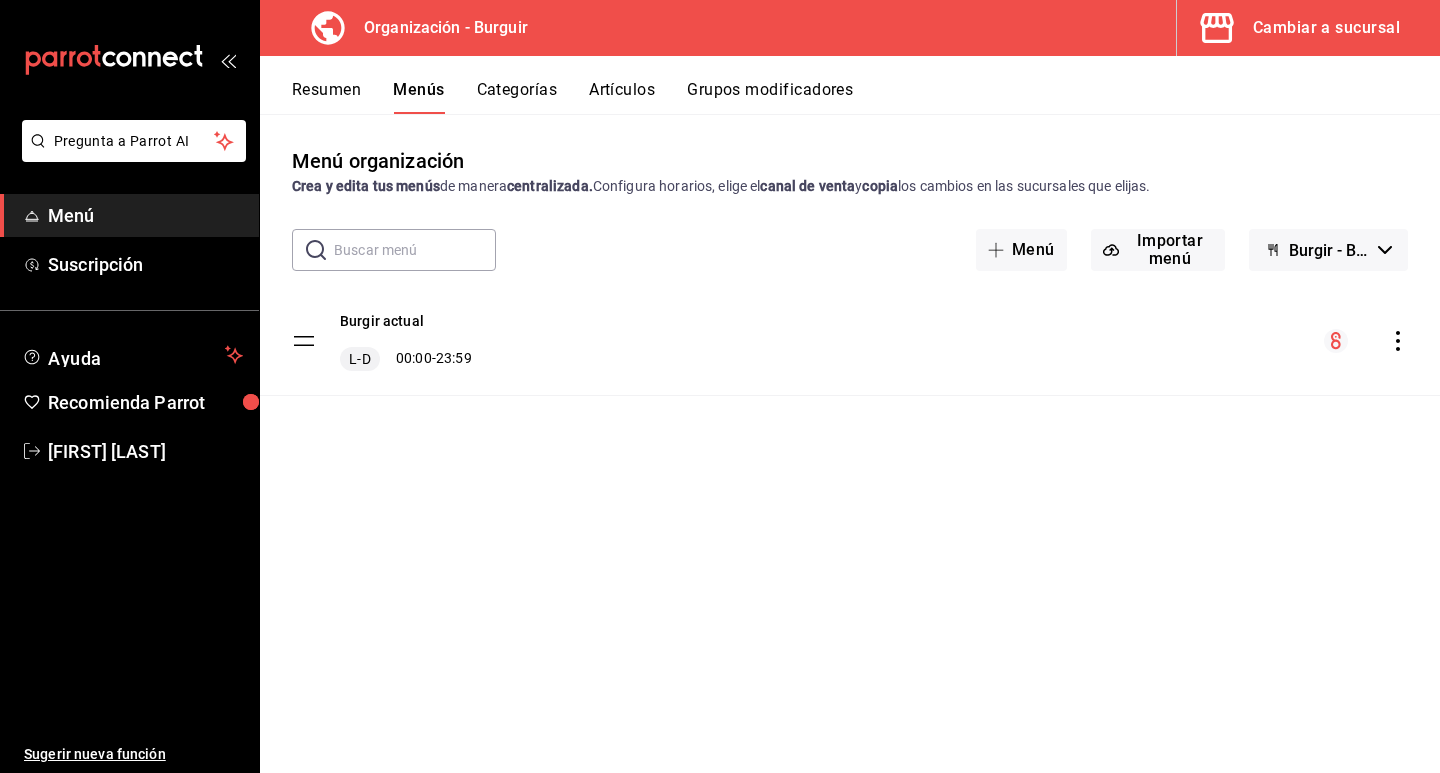 click 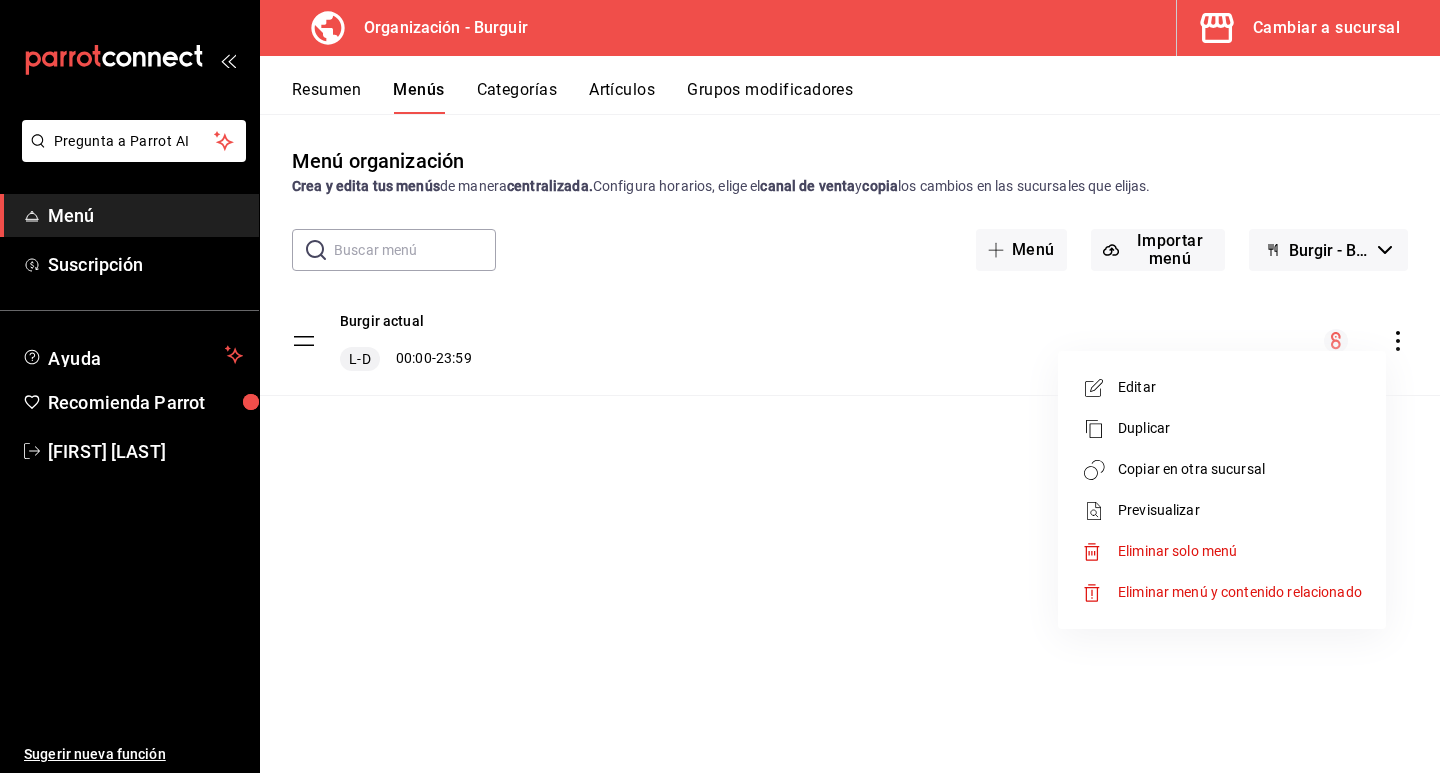 click on "Copiar en otra sucursal" at bounding box center [1240, 469] 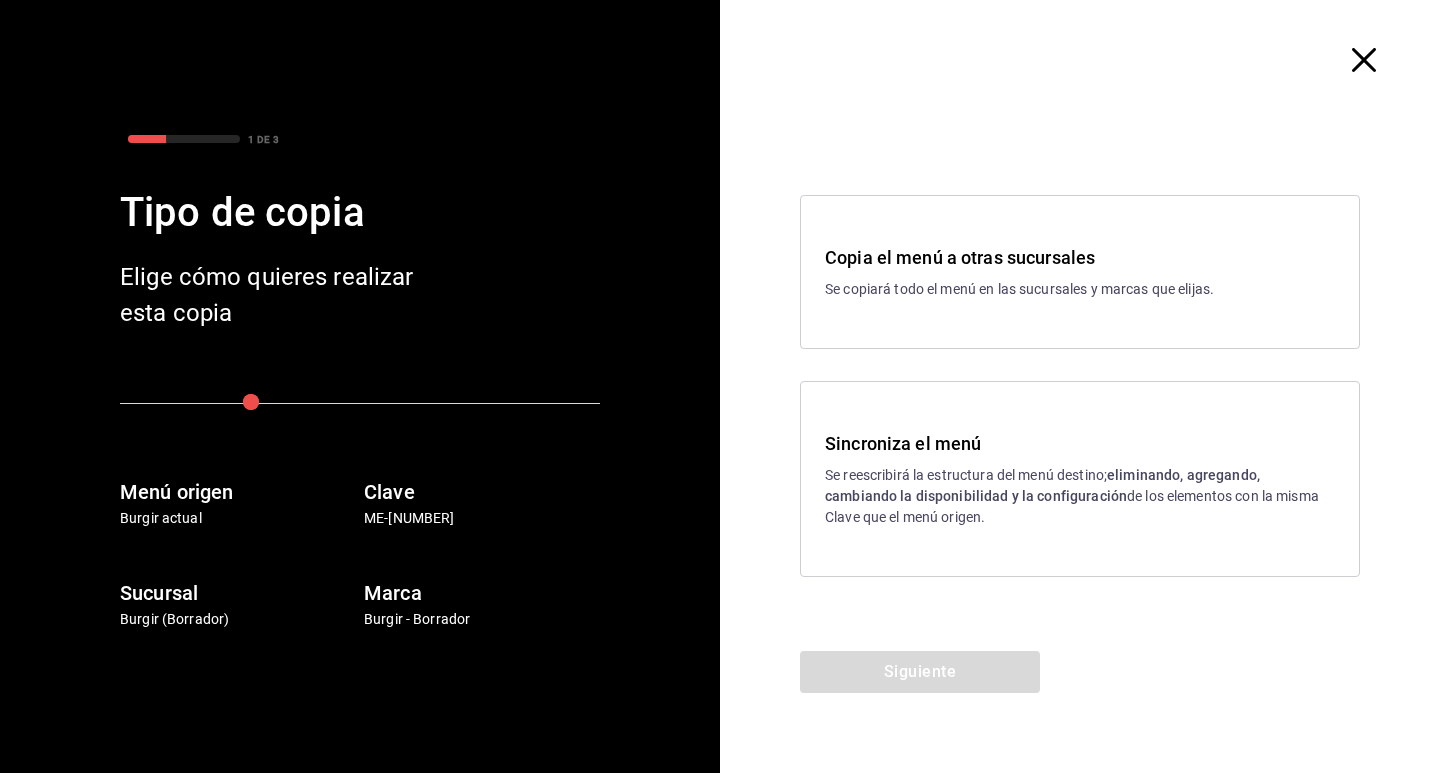 click on "Sincroniza el menú" at bounding box center (1080, 443) 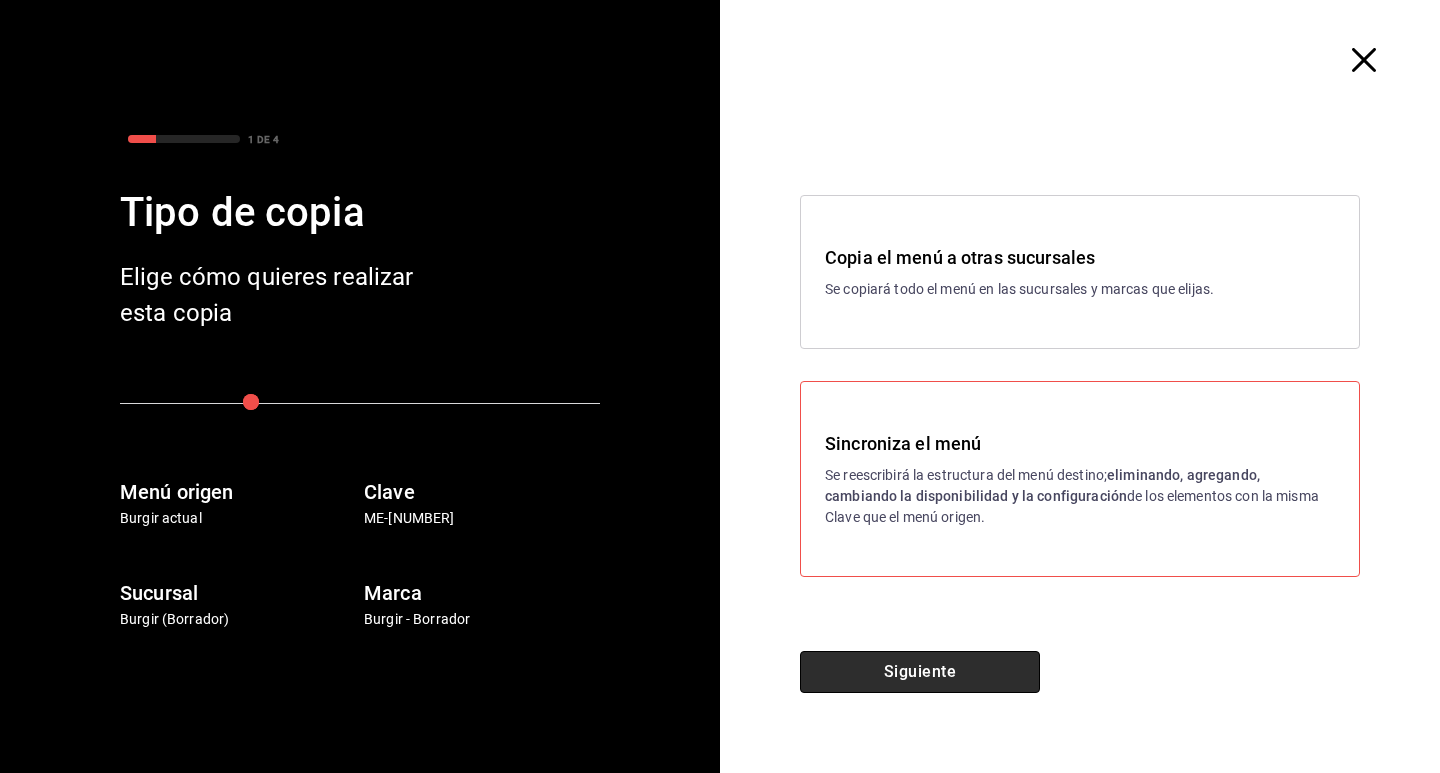 click on "Siguiente" at bounding box center (920, 672) 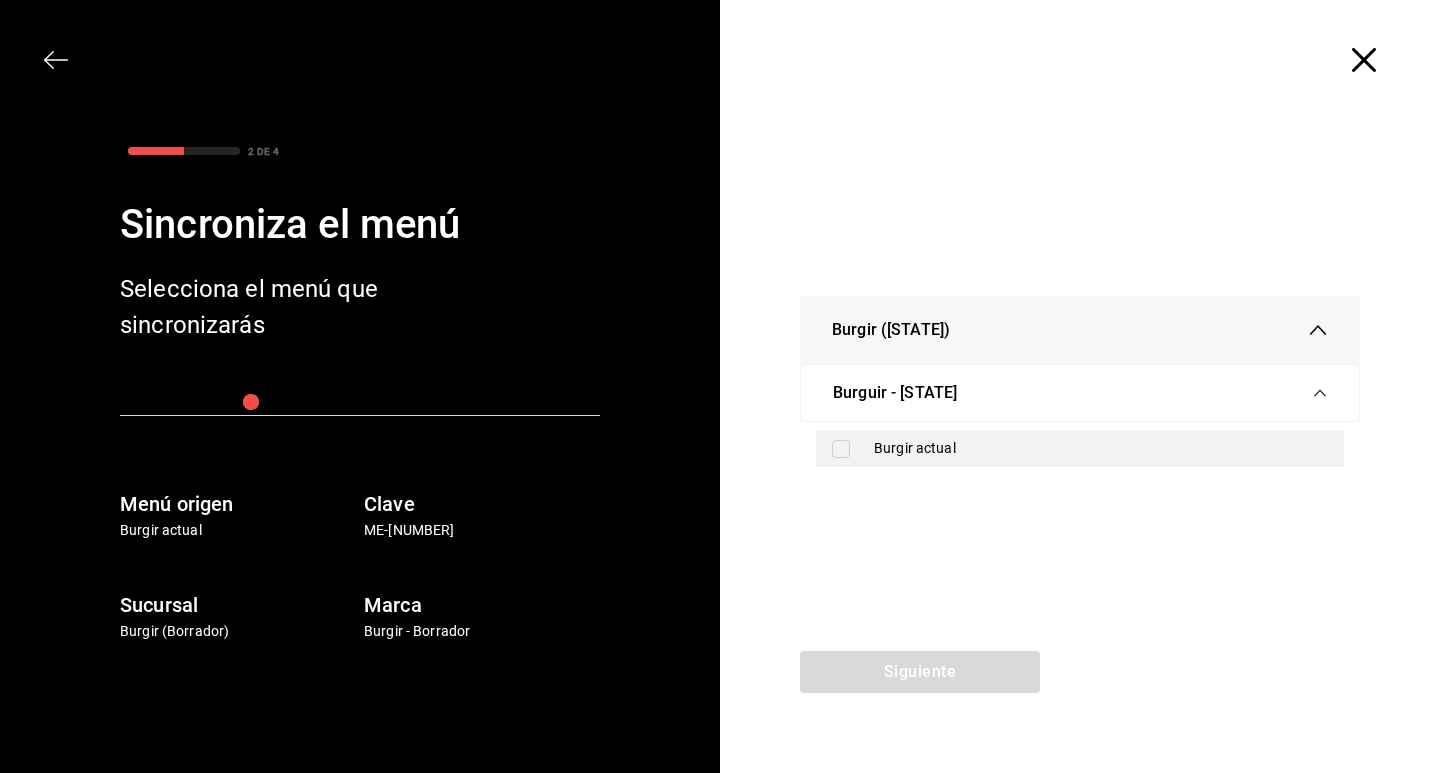 click at bounding box center (841, 449) 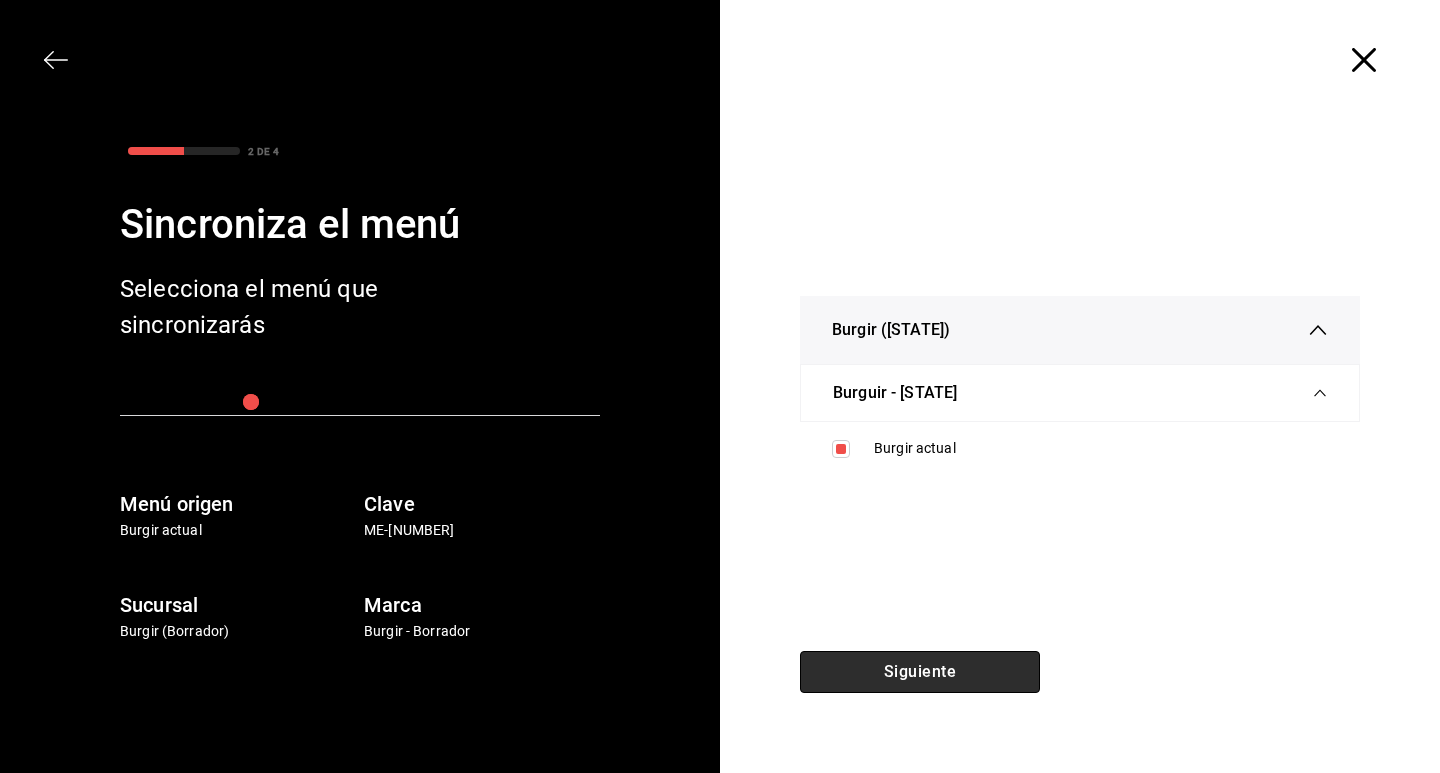click on "Siguiente" at bounding box center [920, 672] 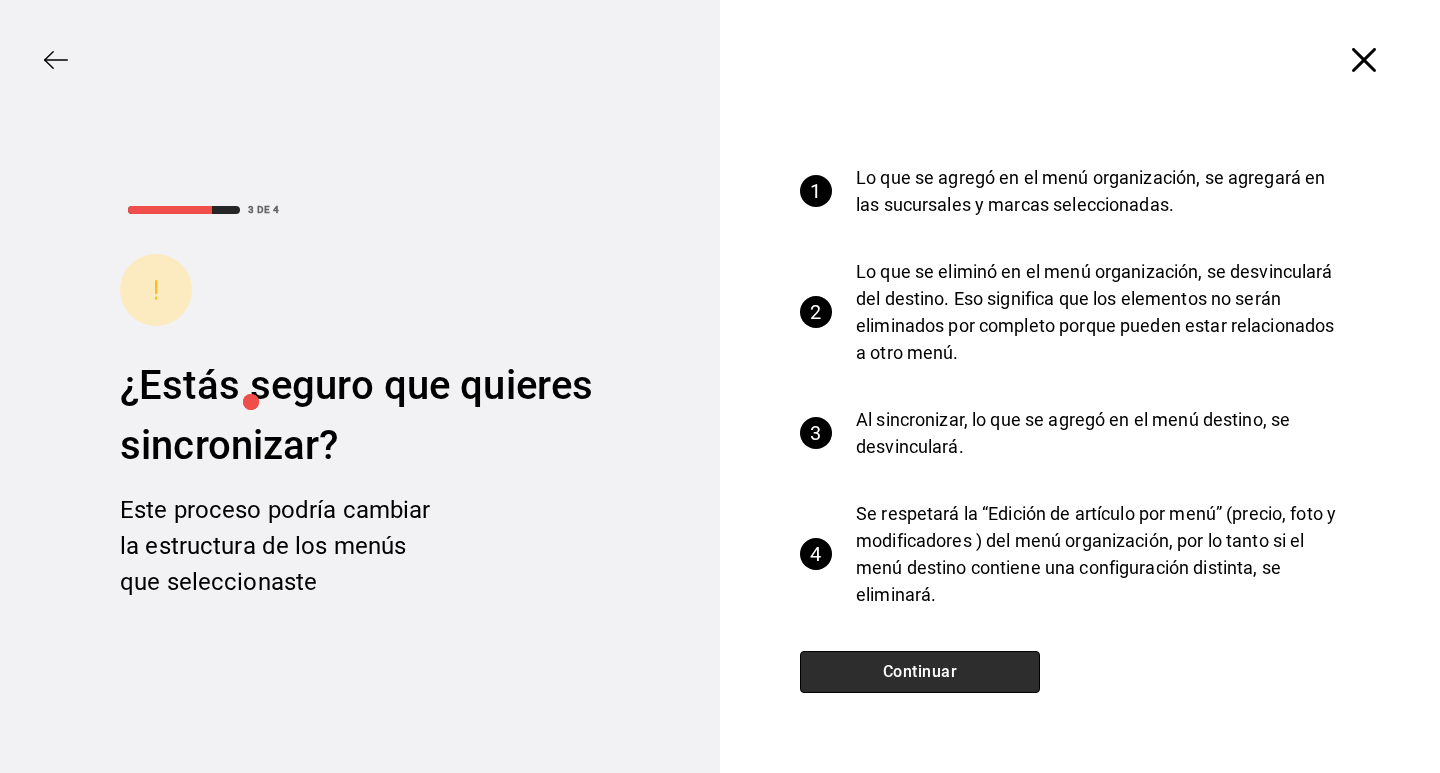 click on "Continuar" at bounding box center [920, 672] 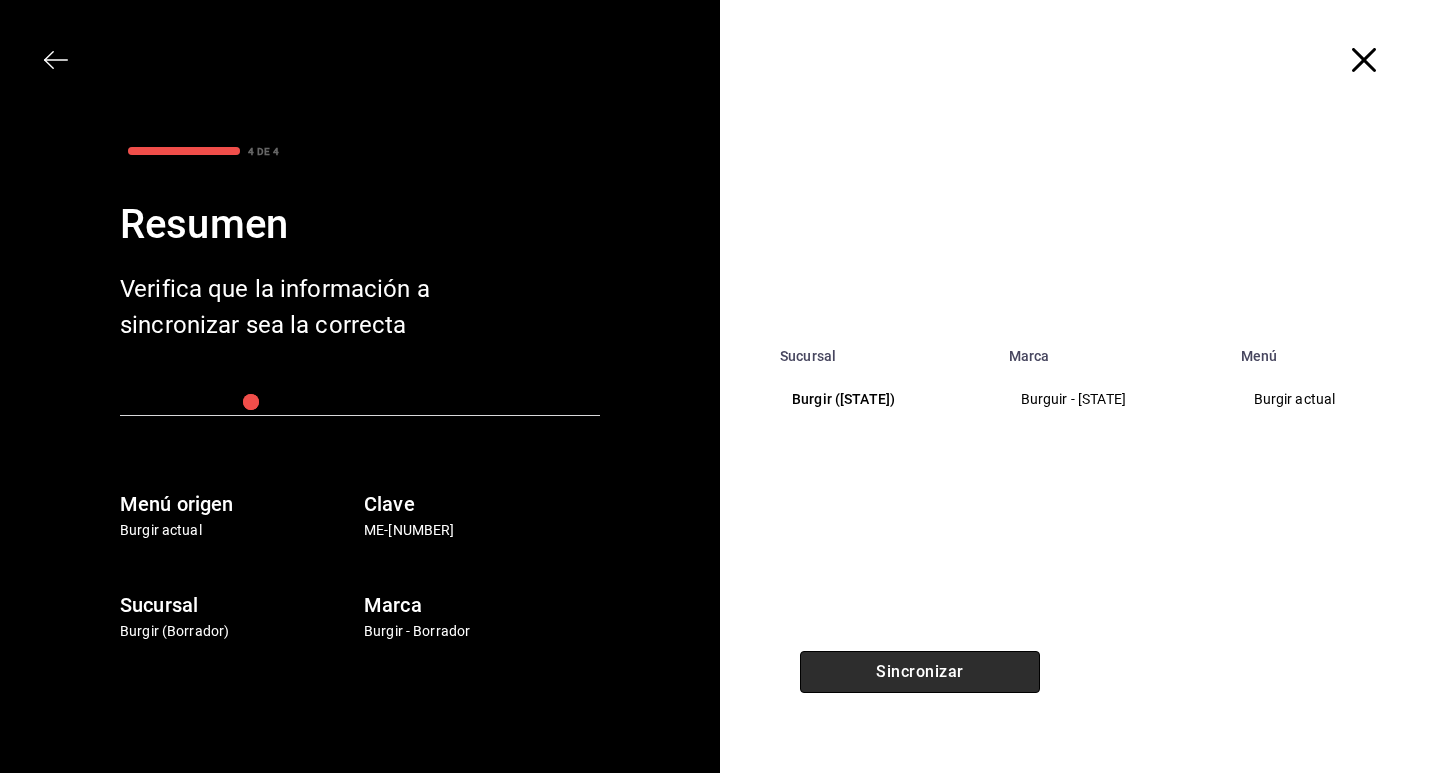 click on "Sincronizar" at bounding box center [920, 672] 